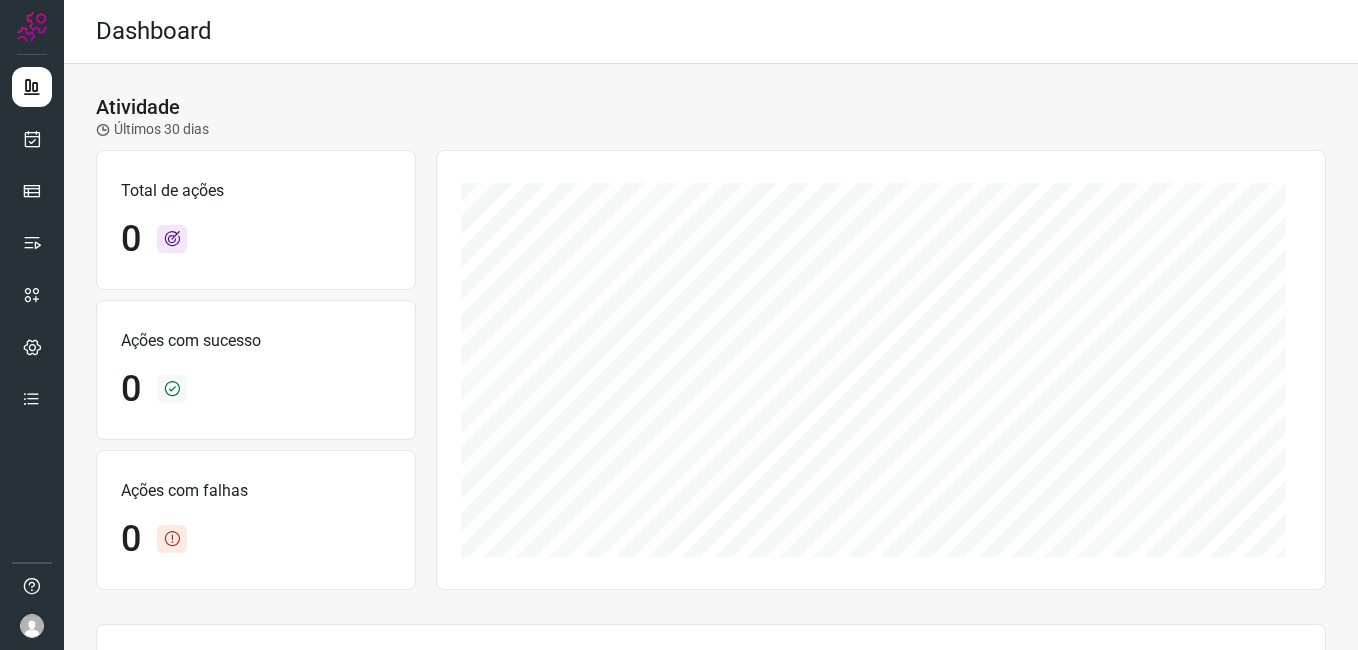 scroll, scrollTop: 0, scrollLeft: 0, axis: both 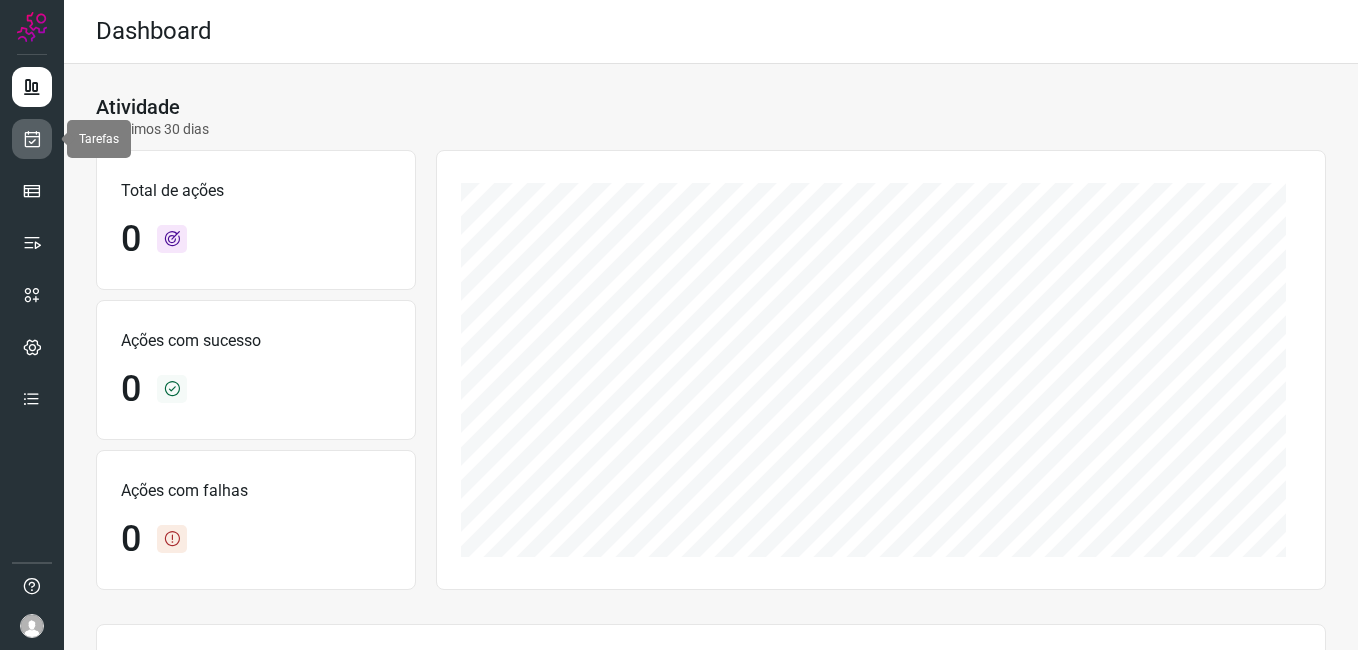 click at bounding box center [32, 139] 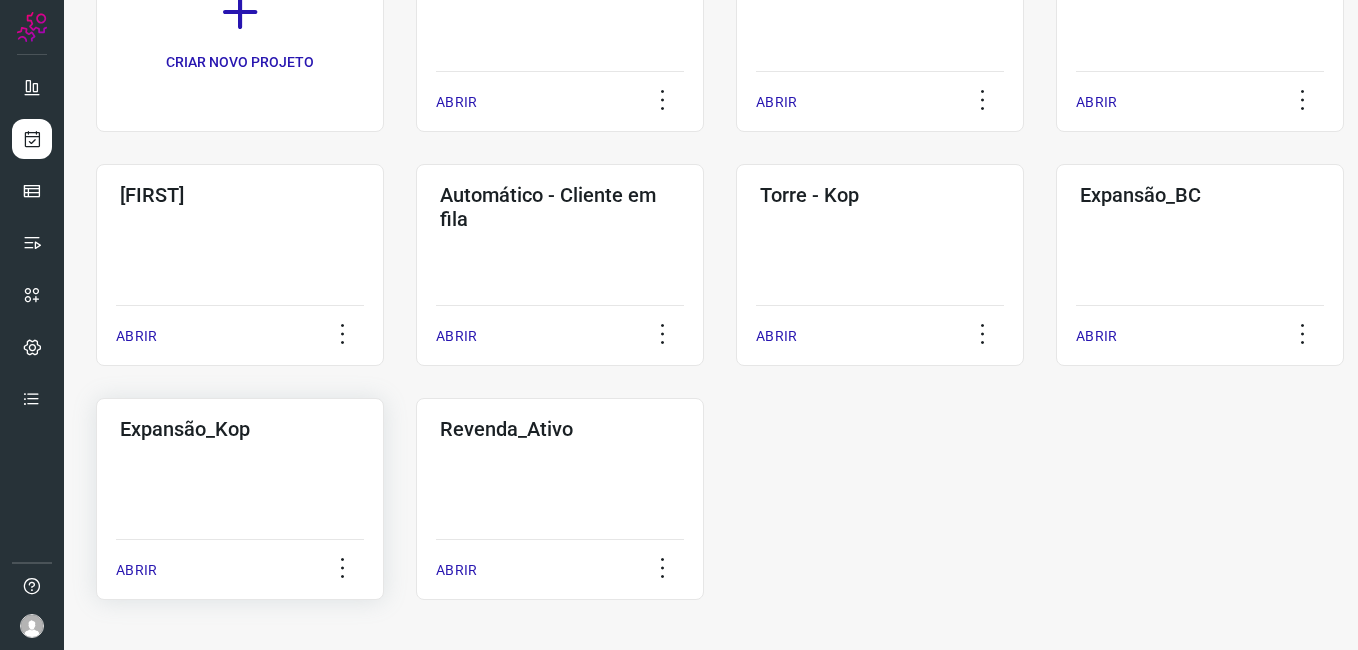 click on "Expansão_Kop  ABRIR" 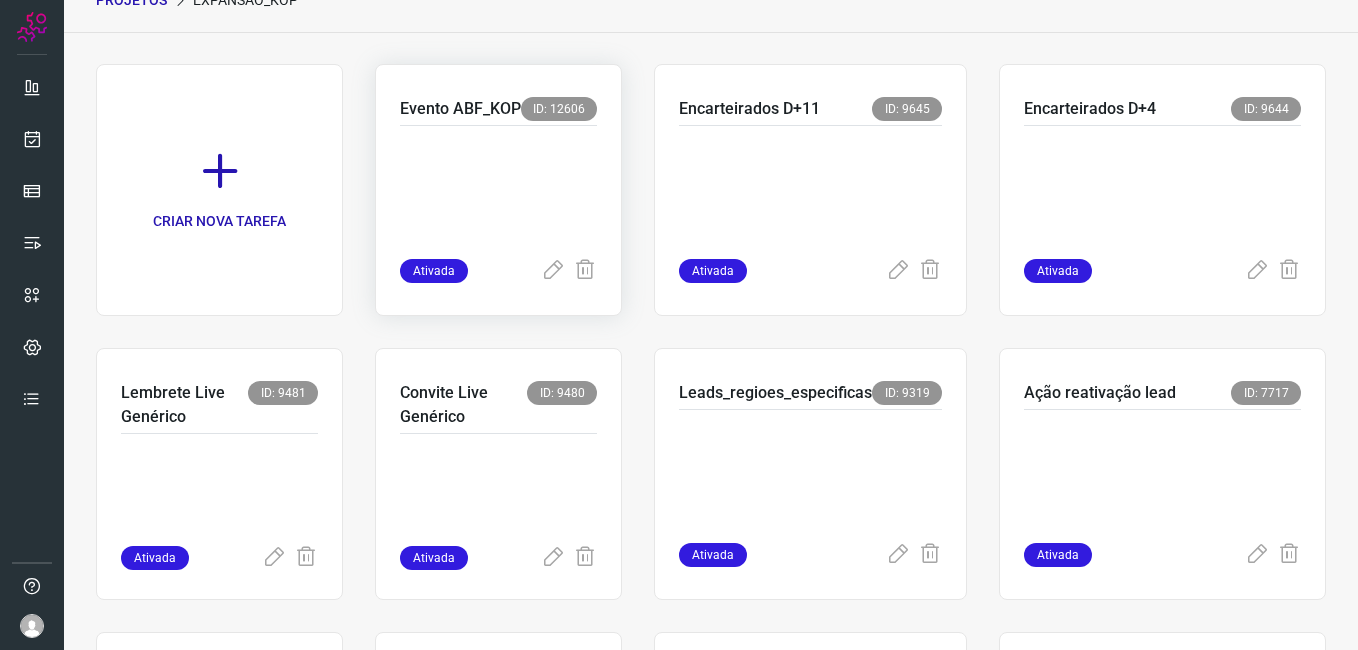 scroll, scrollTop: 0, scrollLeft: 0, axis: both 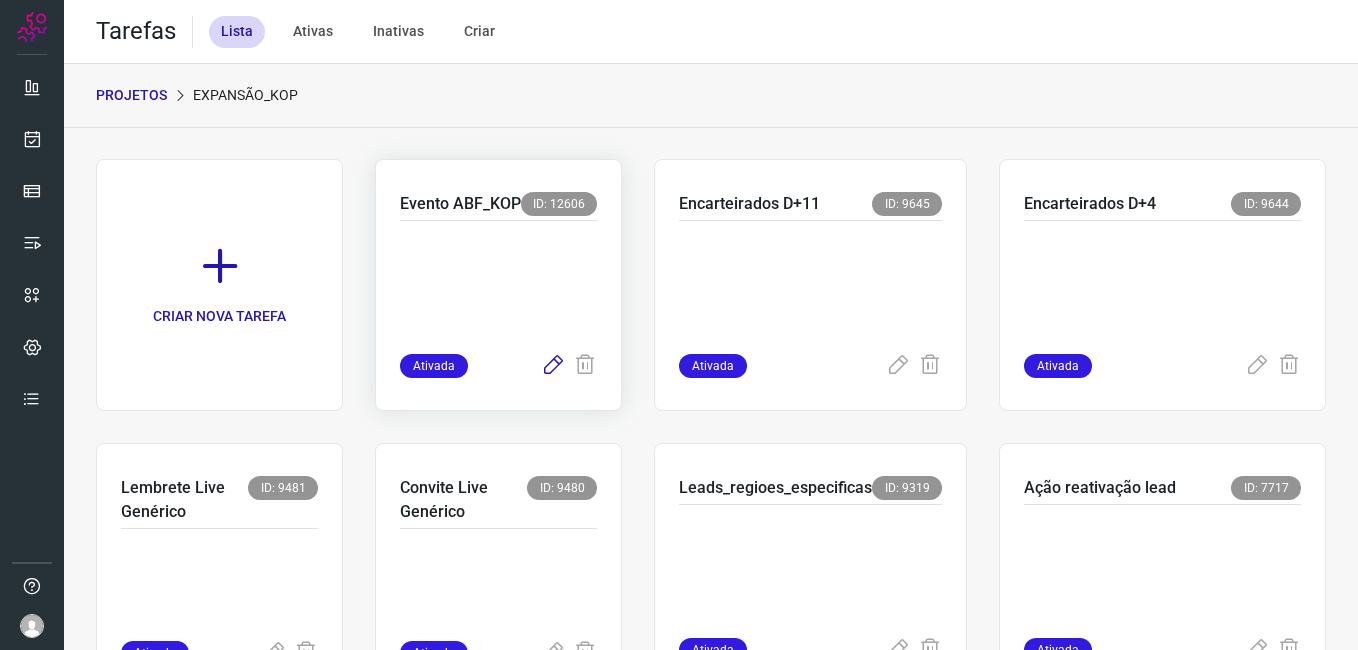 click at bounding box center [553, 366] 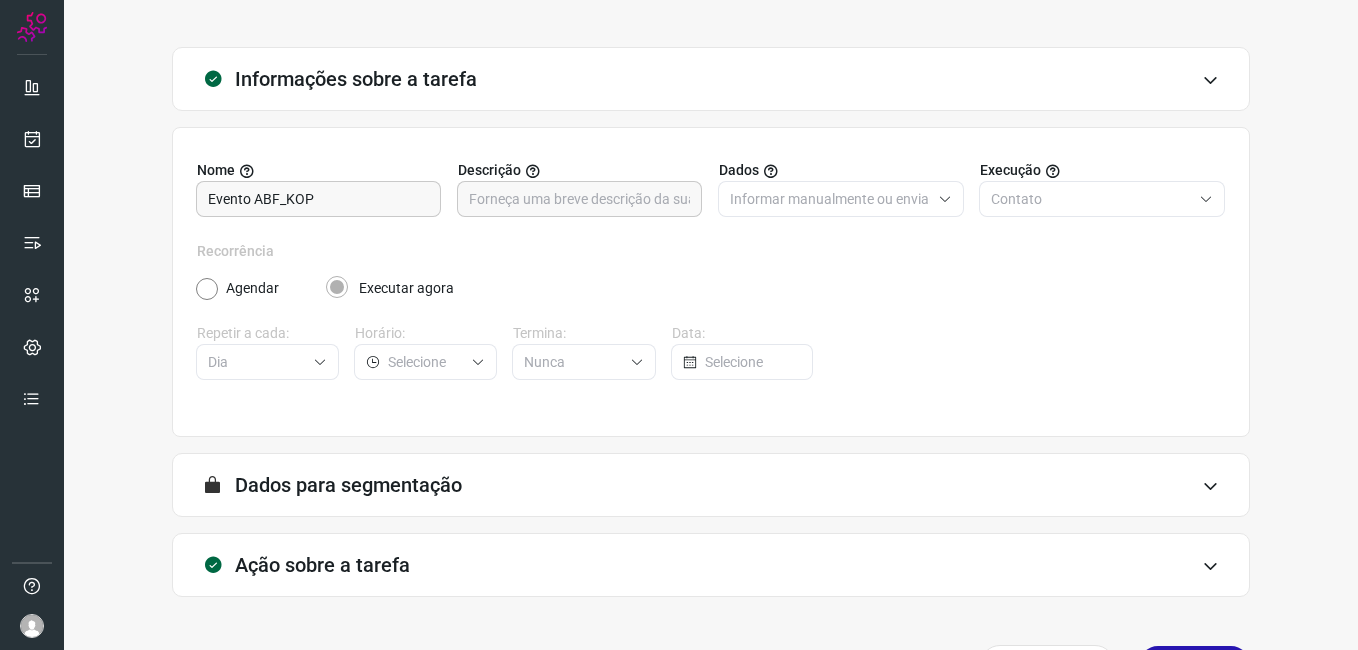 scroll, scrollTop: 131, scrollLeft: 0, axis: vertical 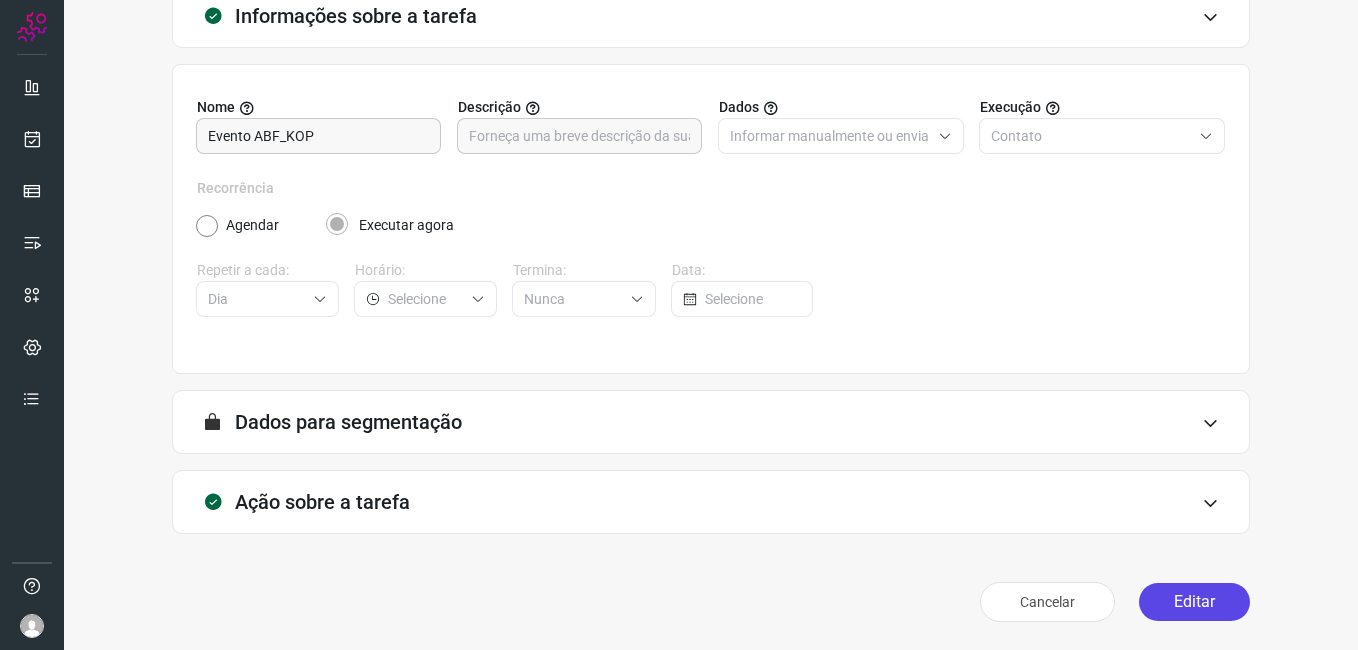 click on "Editar" at bounding box center (1194, 602) 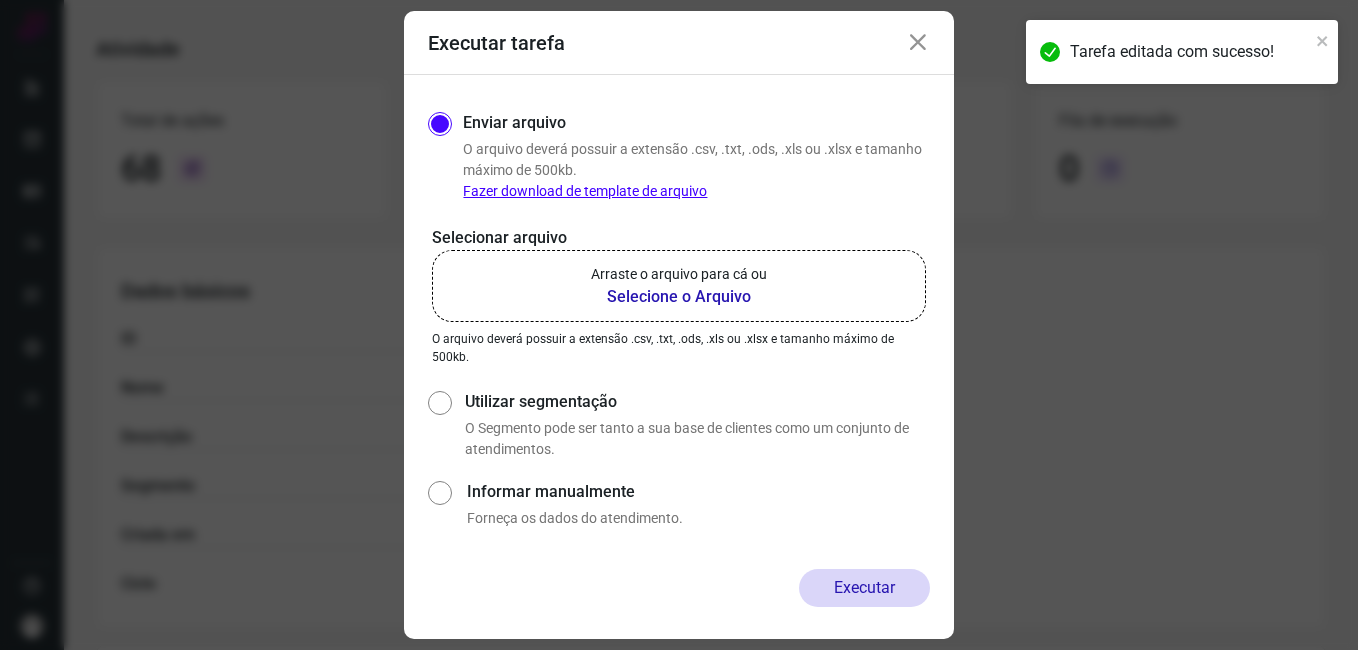 click on "Selecione o Arquivo" at bounding box center [679, 297] 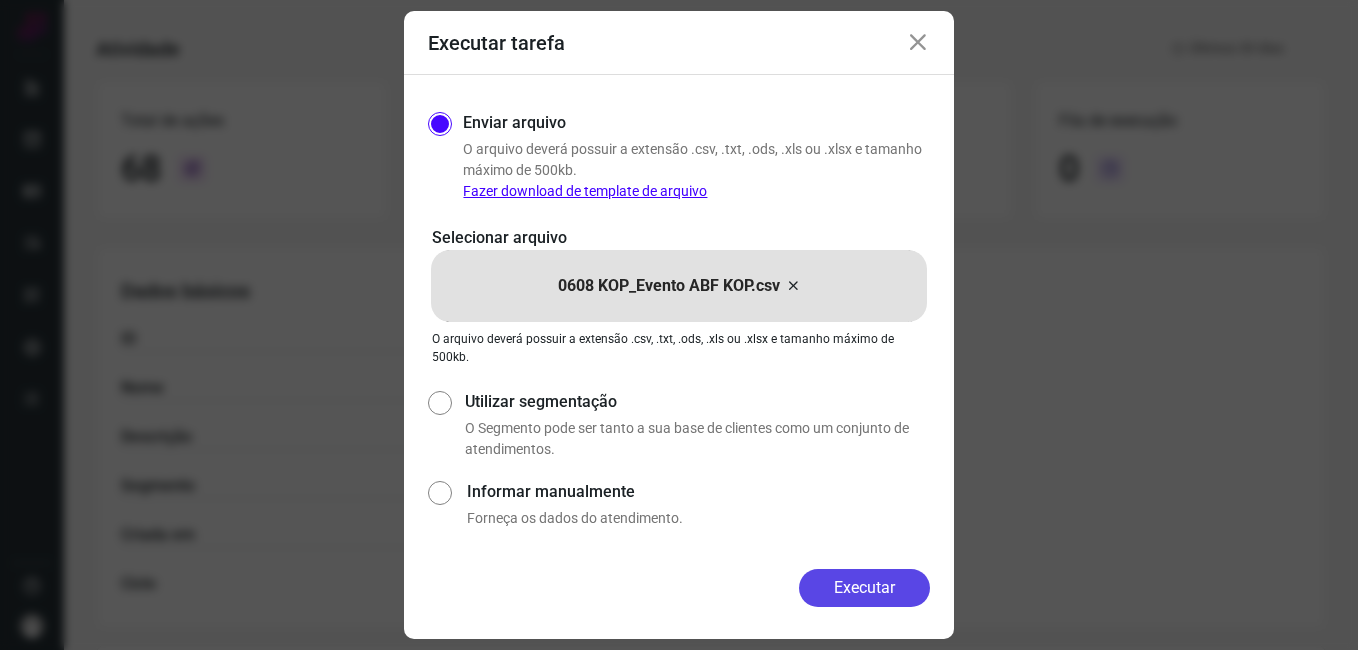 click on "Executar" at bounding box center [864, 588] 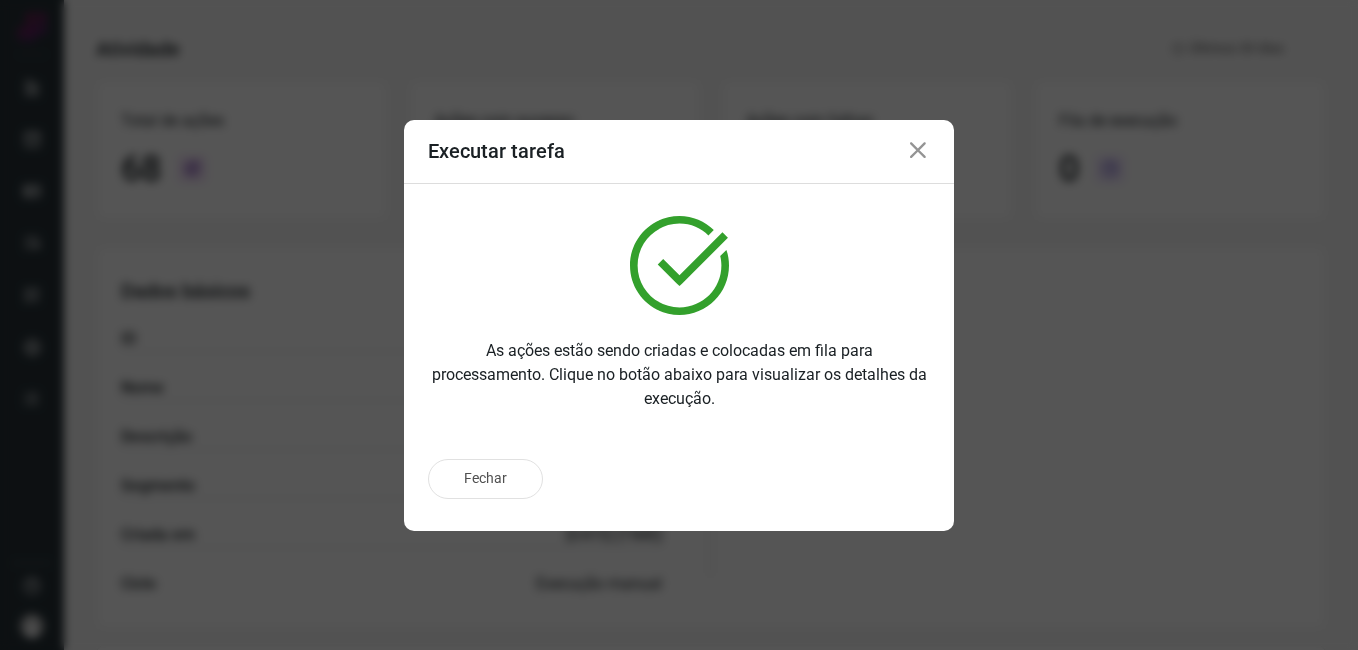 click on "Fechar" at bounding box center [485, 479] 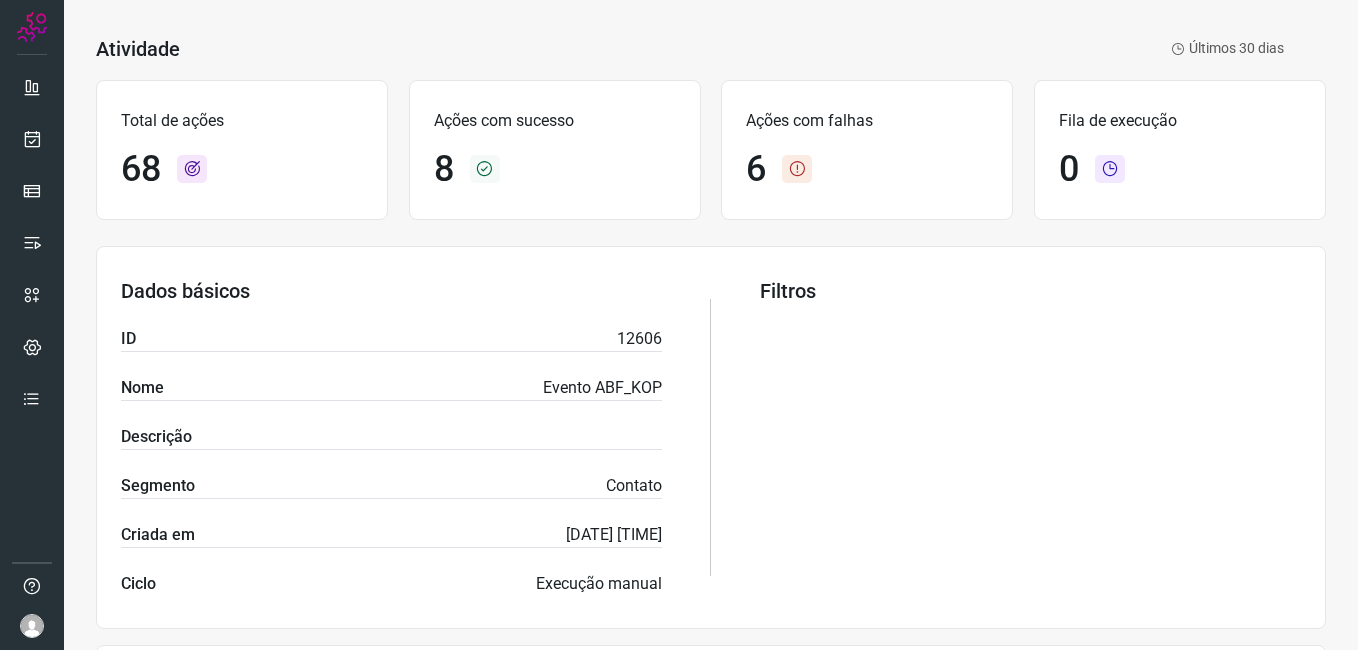 click on "Atividade Evento ABF_KOP Ativada  Últimos 30 dias Total de ações 68 Ações com sucesso 8 Ações com falhas 6 Fila de execução 0 Dados básicos ID 12606 Nome Evento ABF_KOP Descrição Segmento Contato Criada em 05/08/2025 12:16:56 Ciclo Execução manual Filtros Execução de tarefas ID Execução Nome Total de ações Com sucesso Com falha Status Iniciado 79939 Evento ABF_KOP 1 0 1 Processado 06/08/25 14:28 Exportar Visualizar 79937 Evento ABF_KOP 1 0 1 Processado 06/08/25 14:25 Exportar Visualizar 79936 Evento ABF_KOP 1 0 1 Processado 06/08/25 14:20 Exportar Visualizar 79935 Evento ABF_KOP 1 0 1 Processado 06/08/25 14:16 Exportar Visualizar 79934 Evento ABF_KOP 1 0 1 Processado 06/08/25 14:12 Exportar Visualizar 79933 Evento ABF_KOP 1 0 1 Processado 06/08/25 14:11 Exportar Visualizar 79930 Evento ABF_KOP 0 0 0 Processado 06/08/25 13:35 Exportar Visualizar 79925 Evento ABF_KOP 1 1 0 Processado 06/08/25 12:45 Exportar Visualizar 79918 Evento ABF_KOP 1 1 0 Processado 06/08/25 11:52 Exportar Visualizar 1" at bounding box center (711, 670) 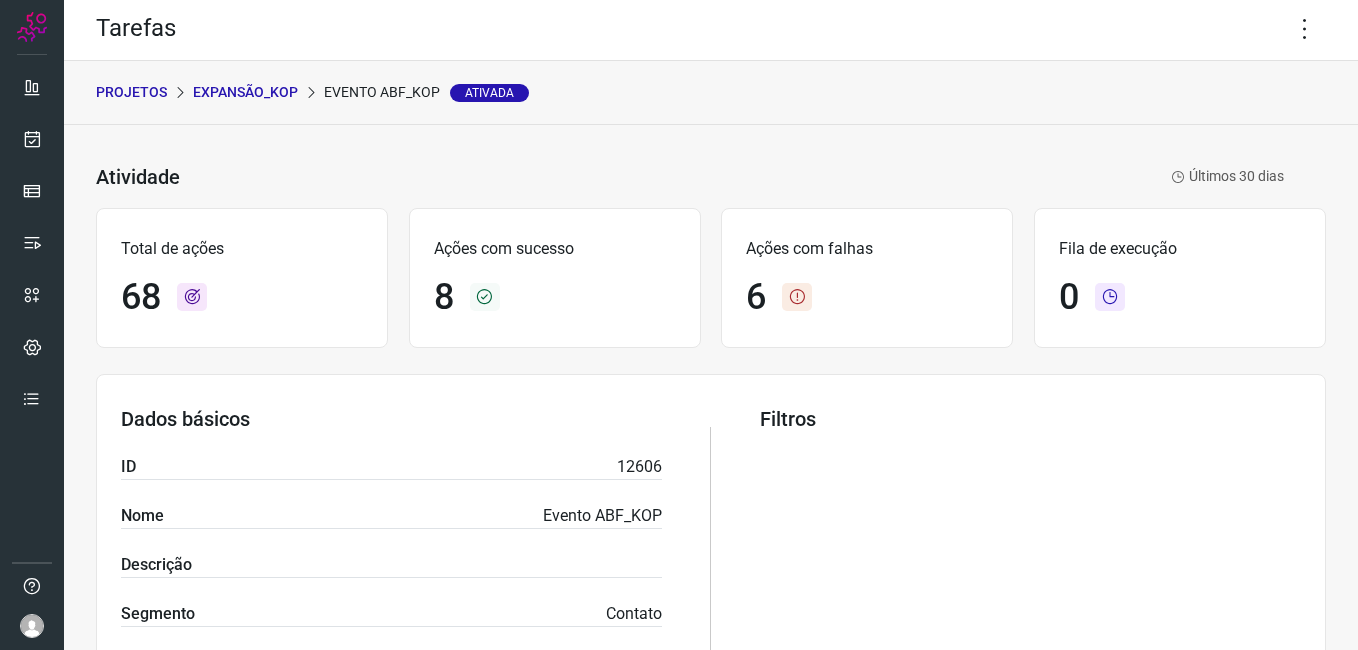 scroll, scrollTop: 0, scrollLeft: 0, axis: both 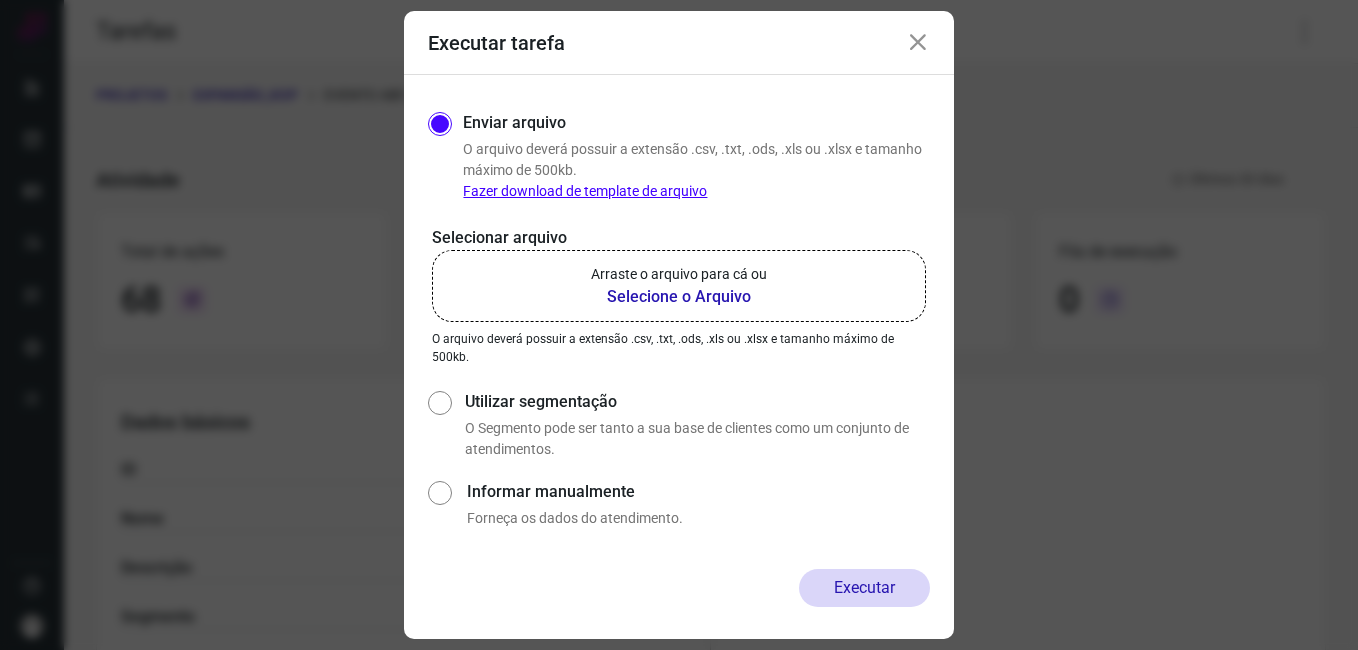 click at bounding box center (918, 43) 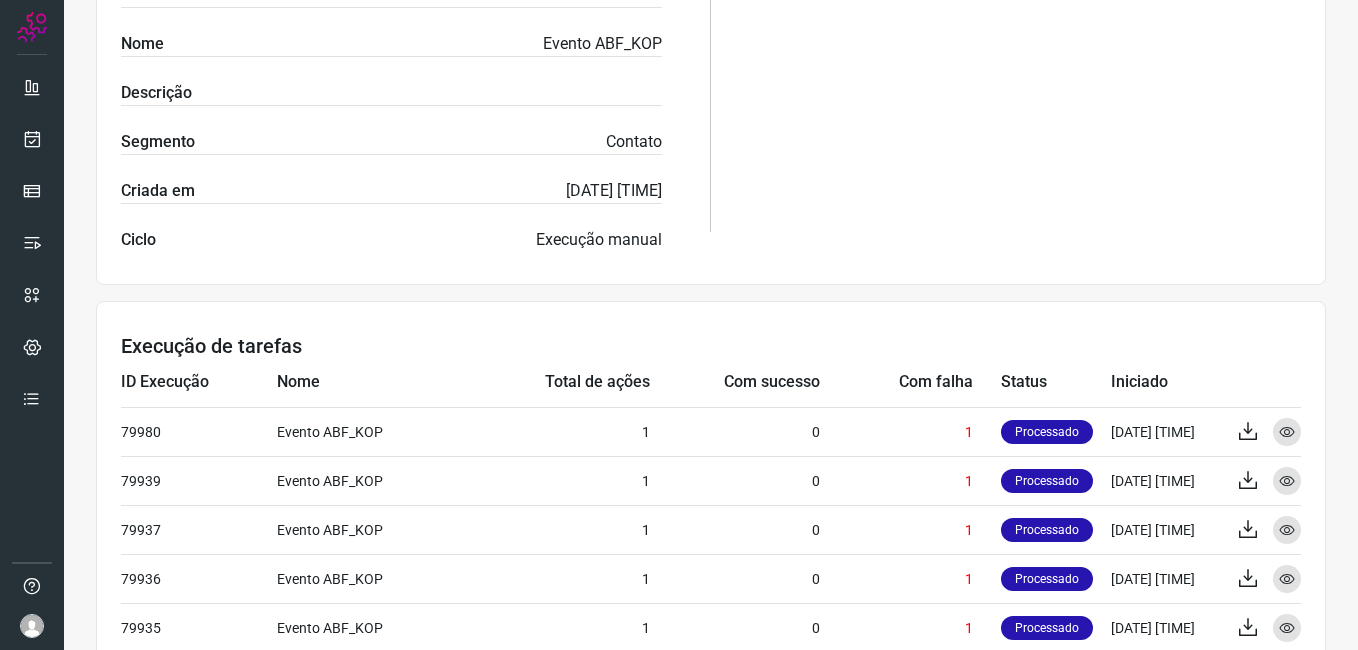 scroll, scrollTop: 0, scrollLeft: 0, axis: both 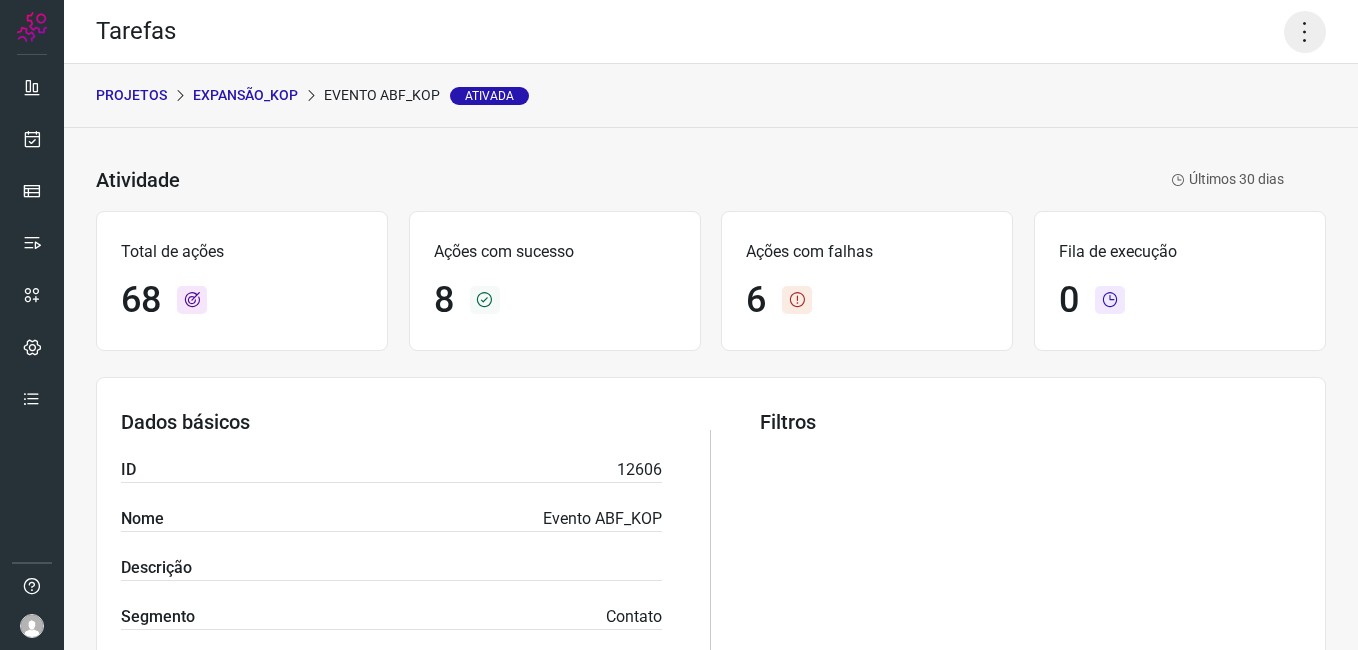 click 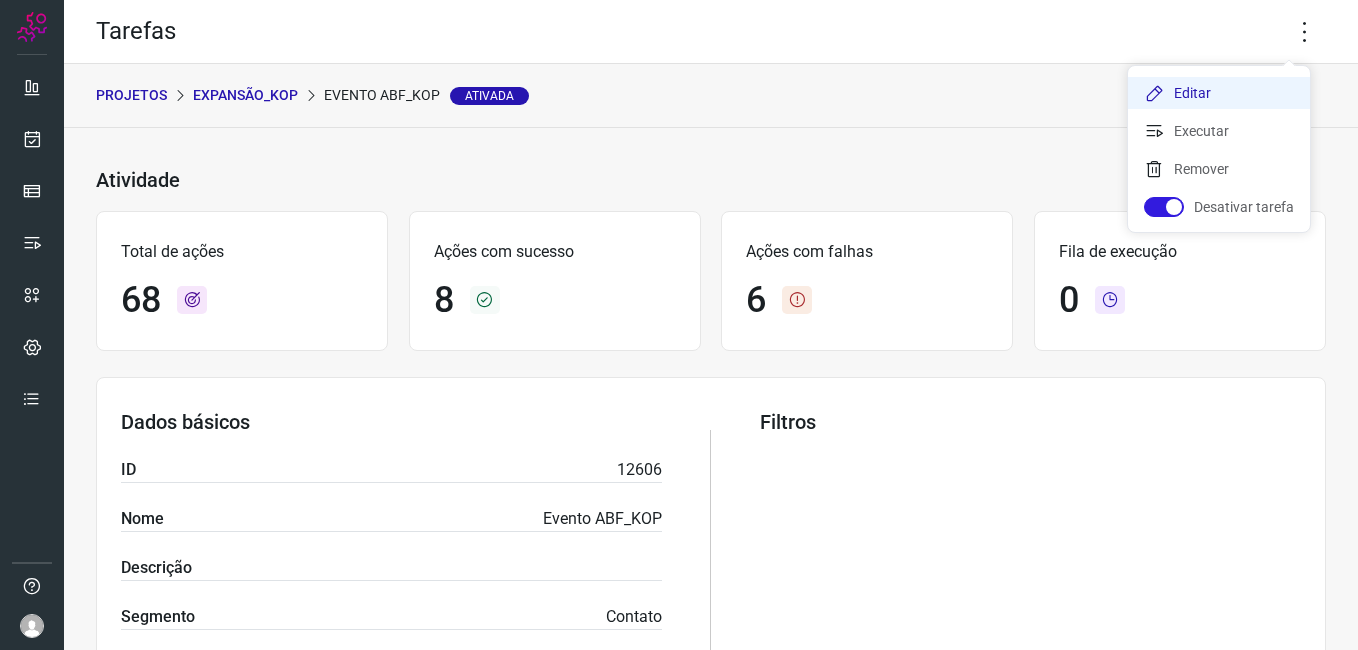 click on "Editar" 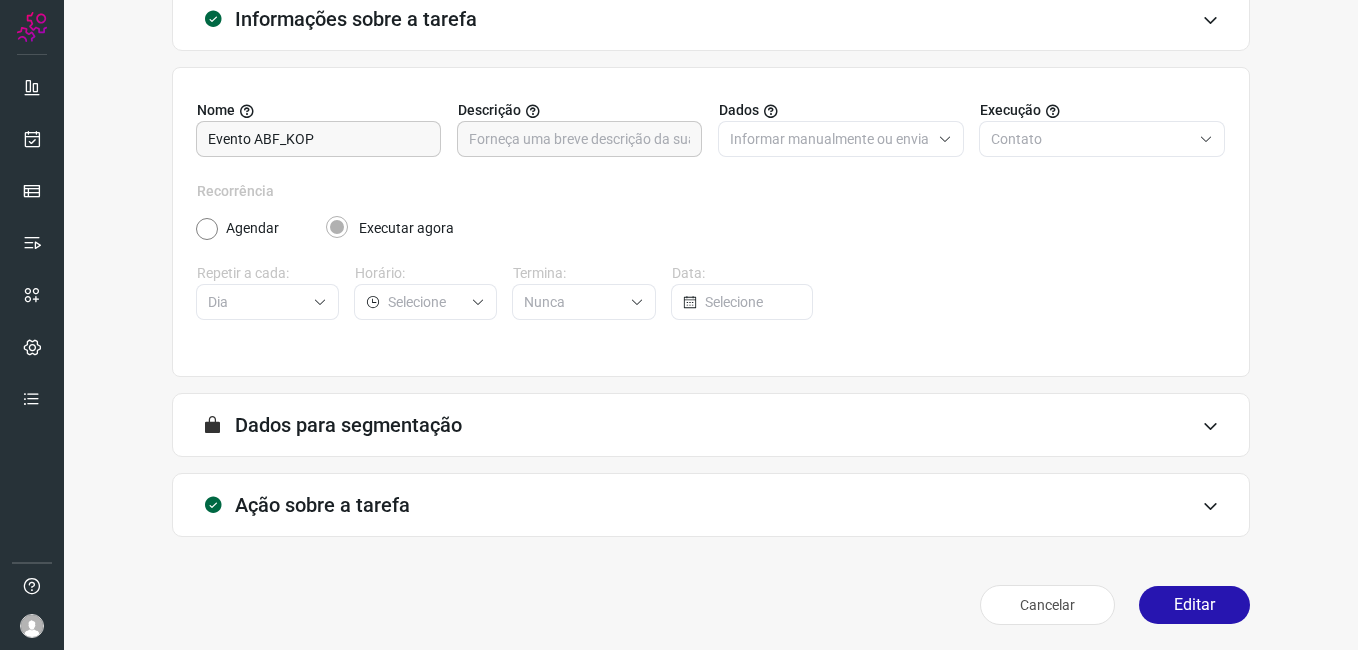 scroll, scrollTop: 131, scrollLeft: 0, axis: vertical 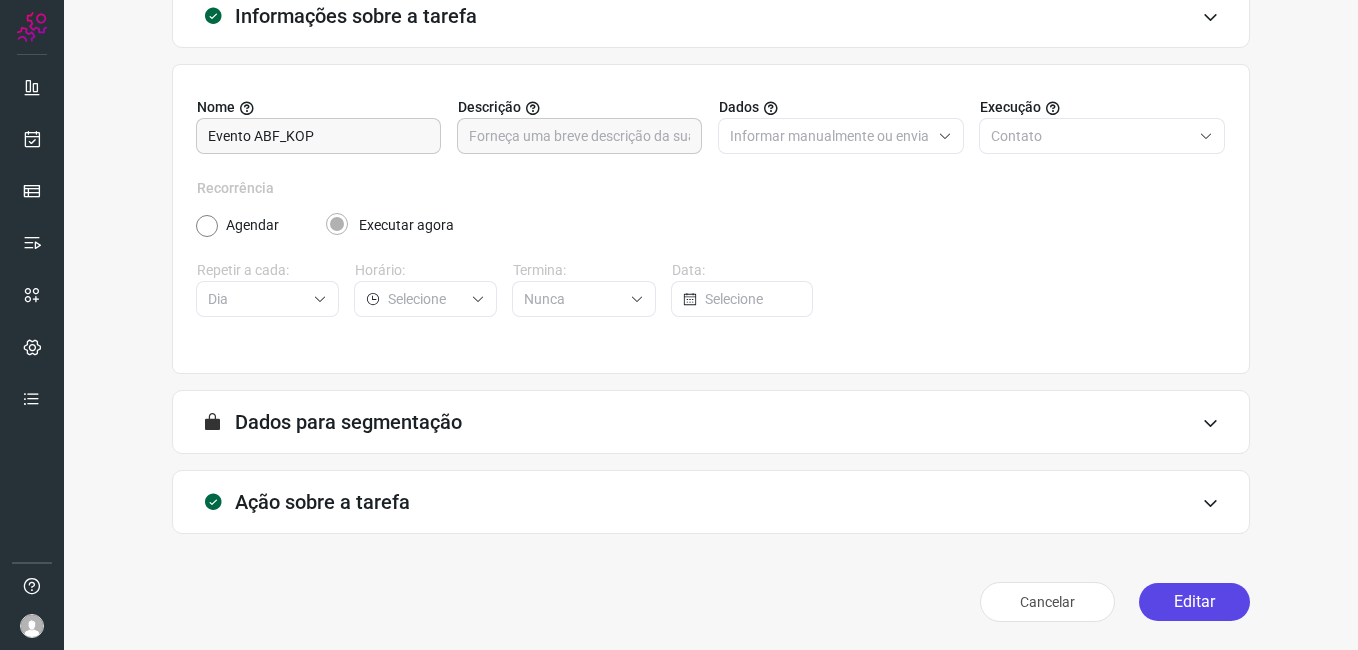 click on "Editar" at bounding box center [1194, 602] 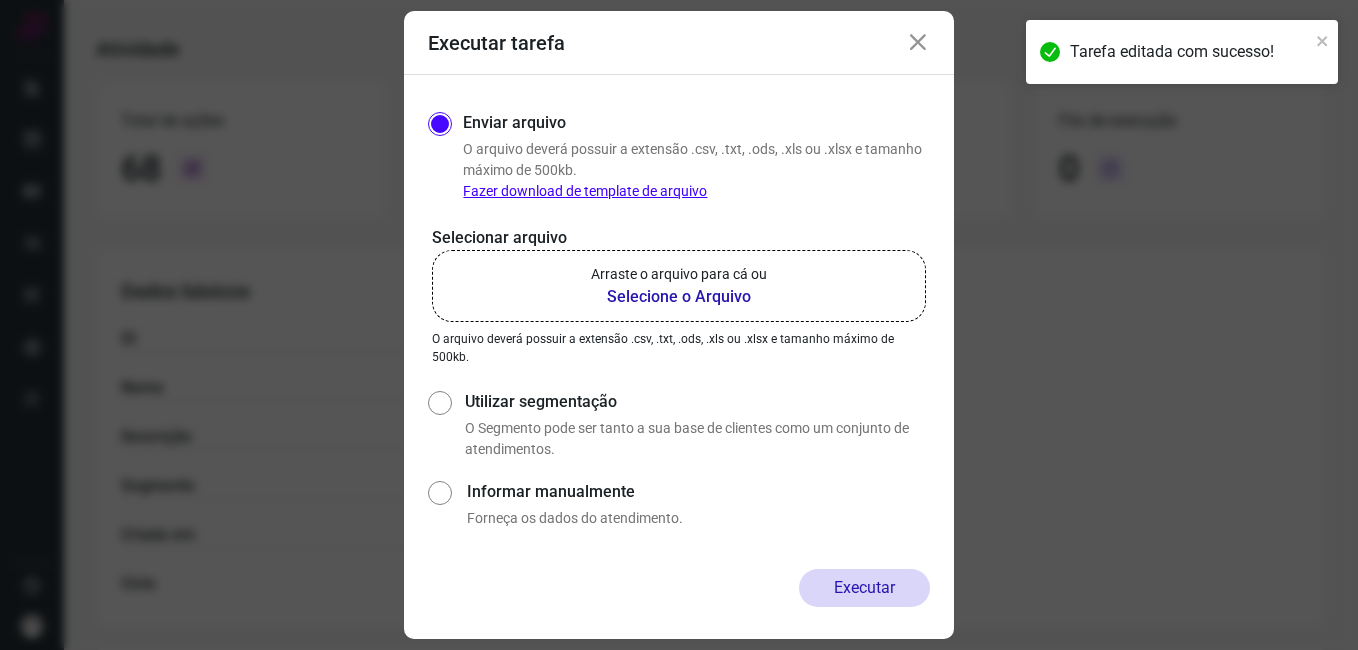 click on "Selecione o Arquivo" at bounding box center [679, 297] 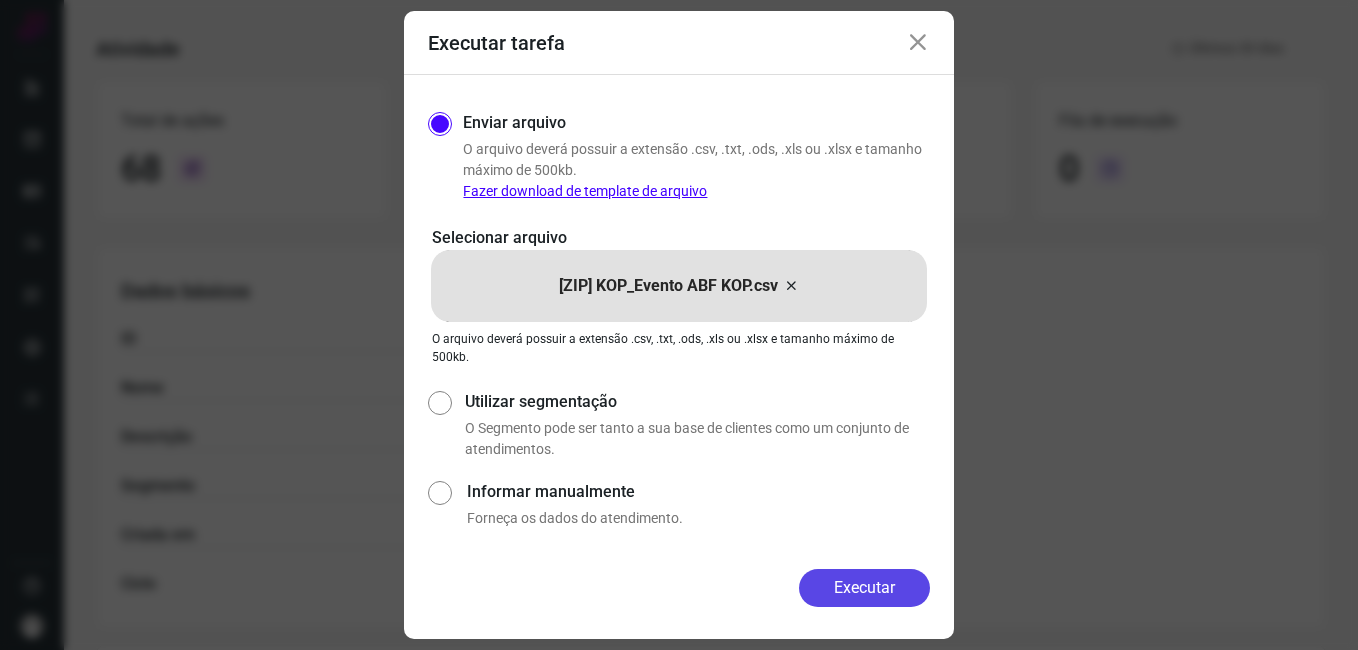 click on "Executar" at bounding box center [864, 588] 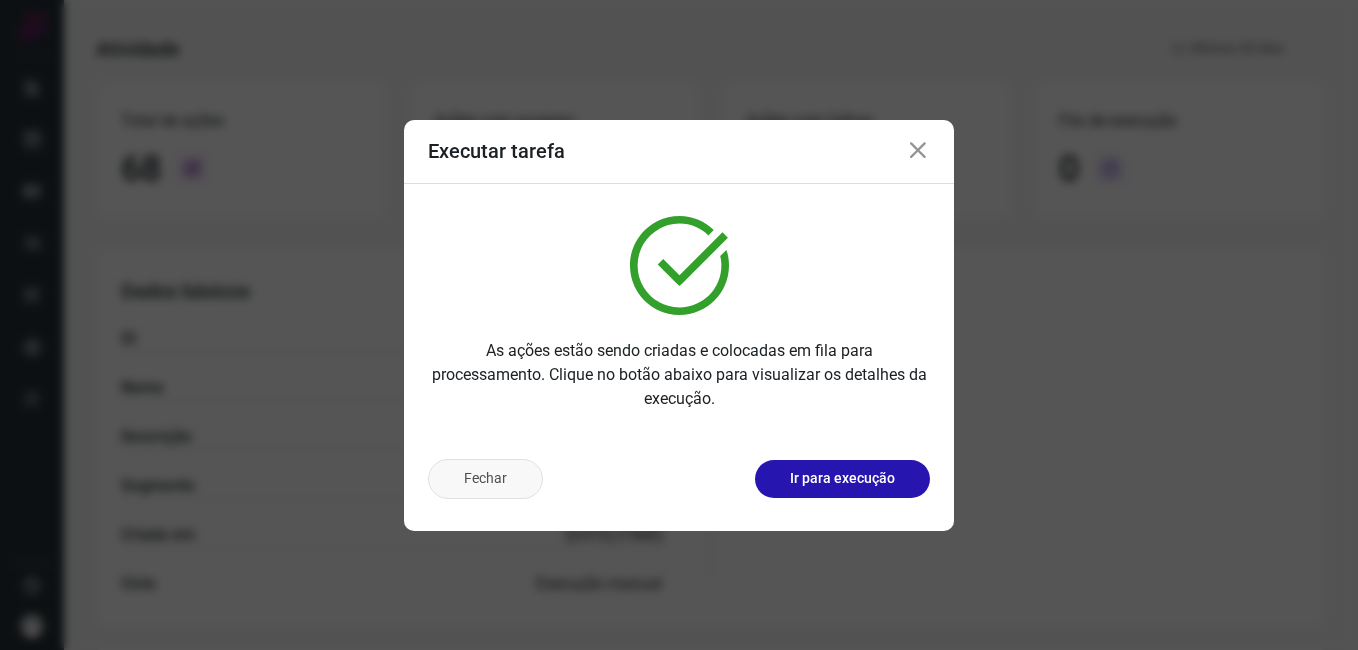 click on "Fechar" at bounding box center [485, 479] 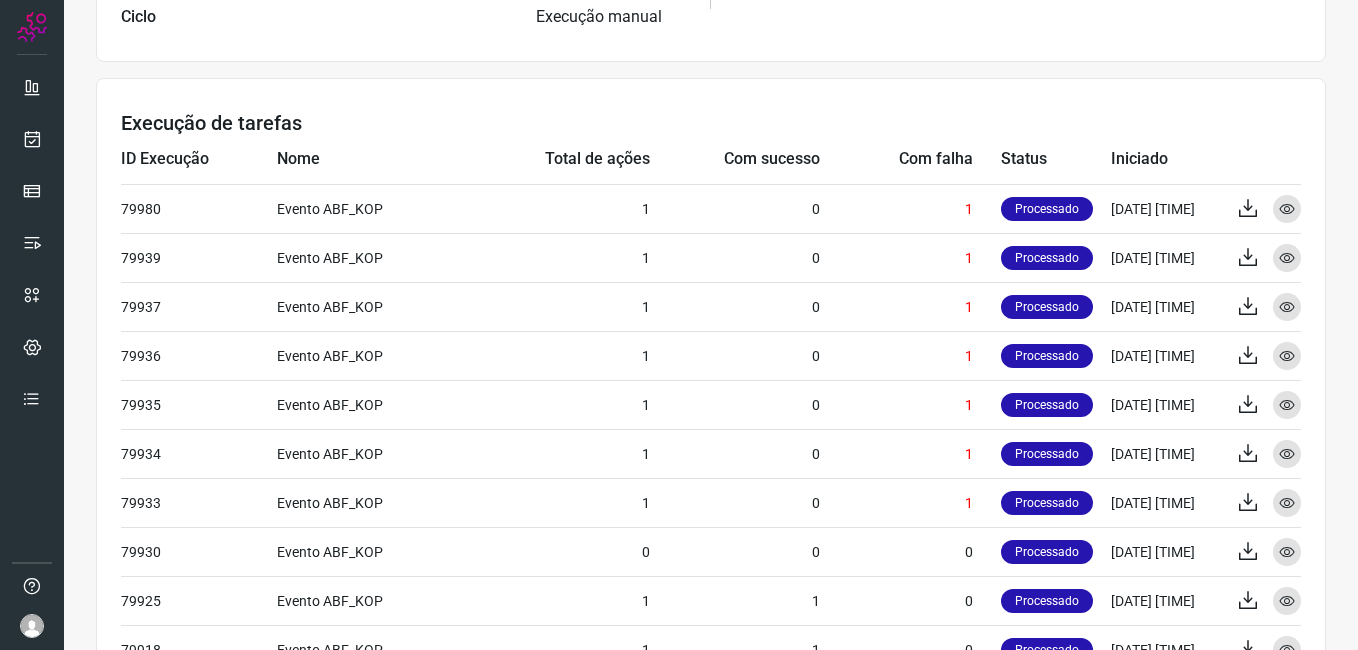 scroll, scrollTop: 731, scrollLeft: 0, axis: vertical 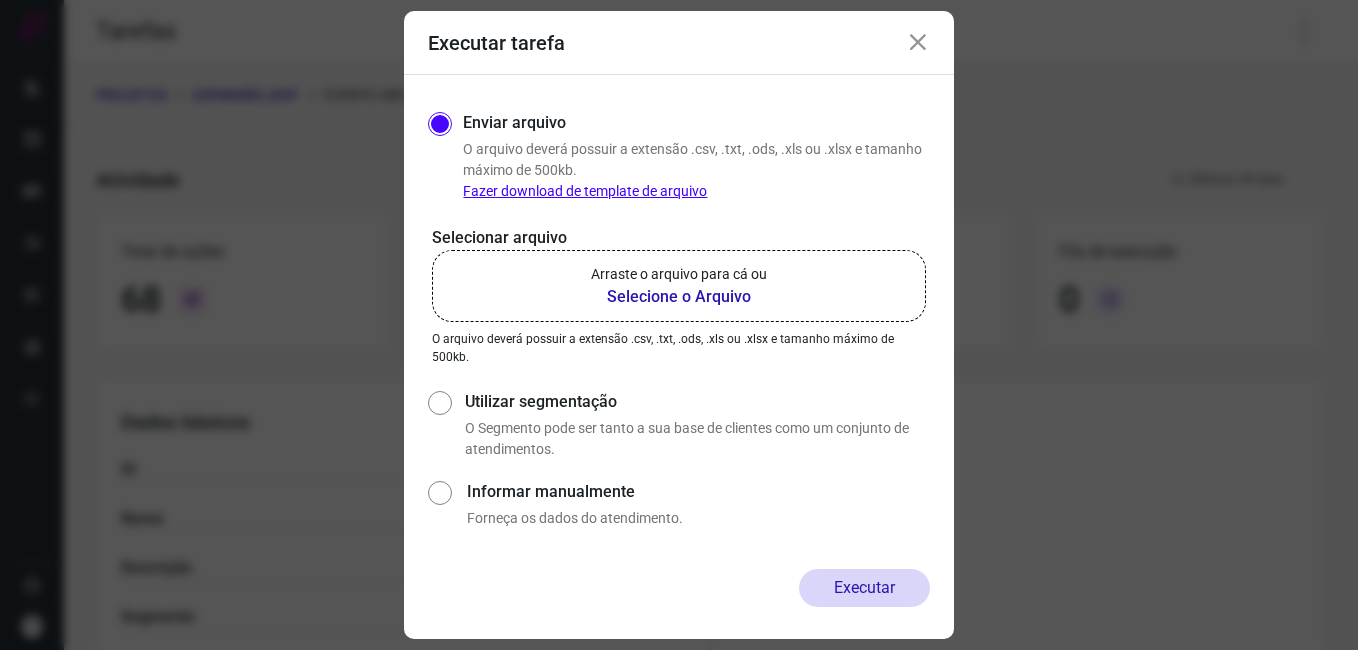 click at bounding box center (918, 43) 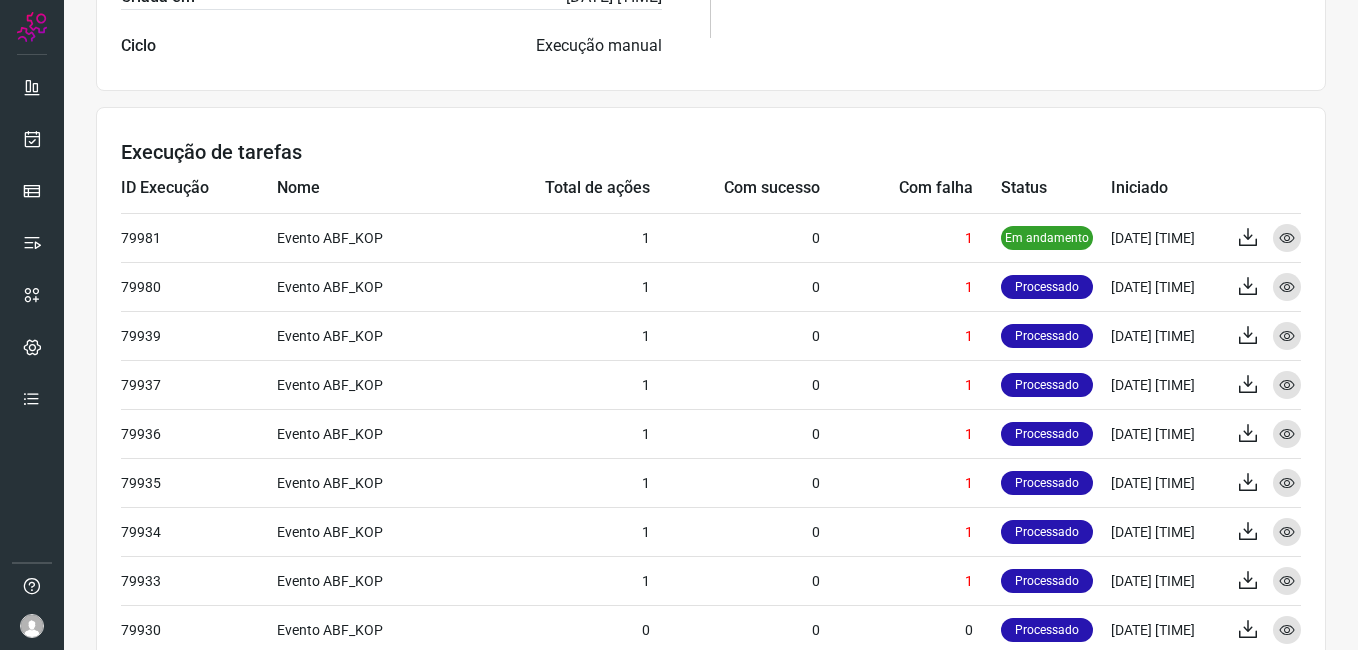 scroll, scrollTop: 700, scrollLeft: 0, axis: vertical 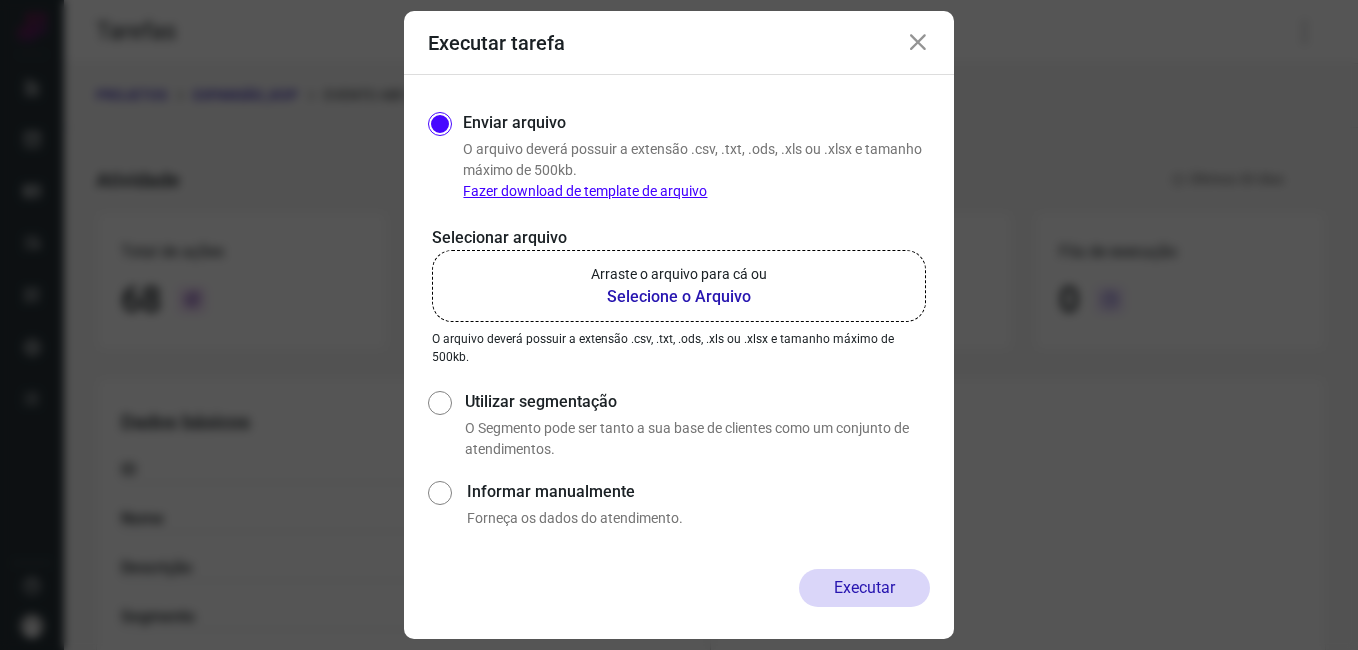 click at bounding box center [918, 43] 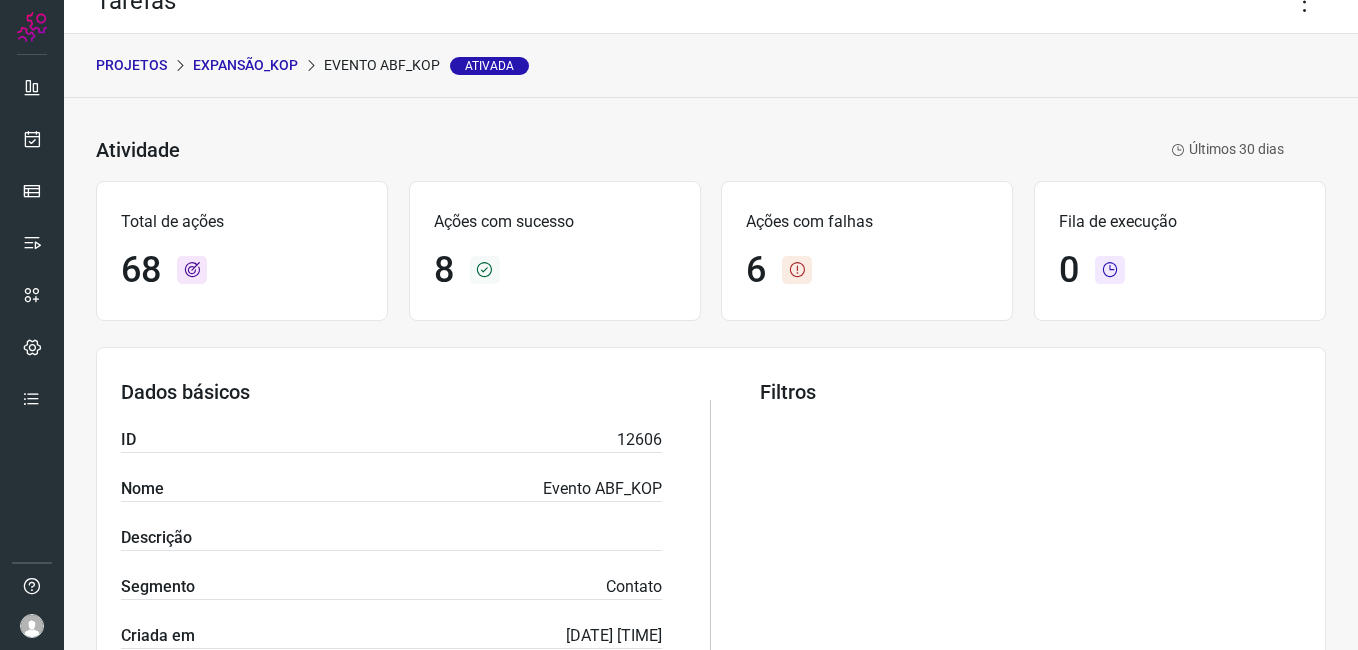 scroll, scrollTop: 0, scrollLeft: 0, axis: both 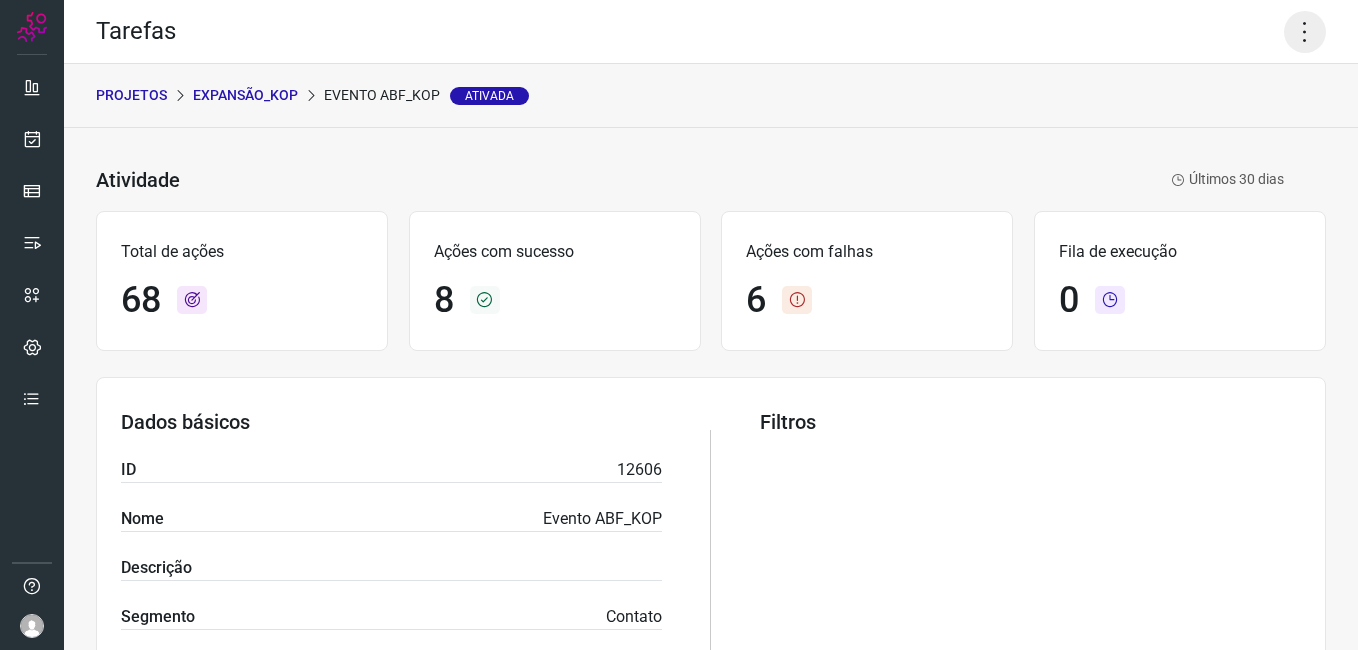 click 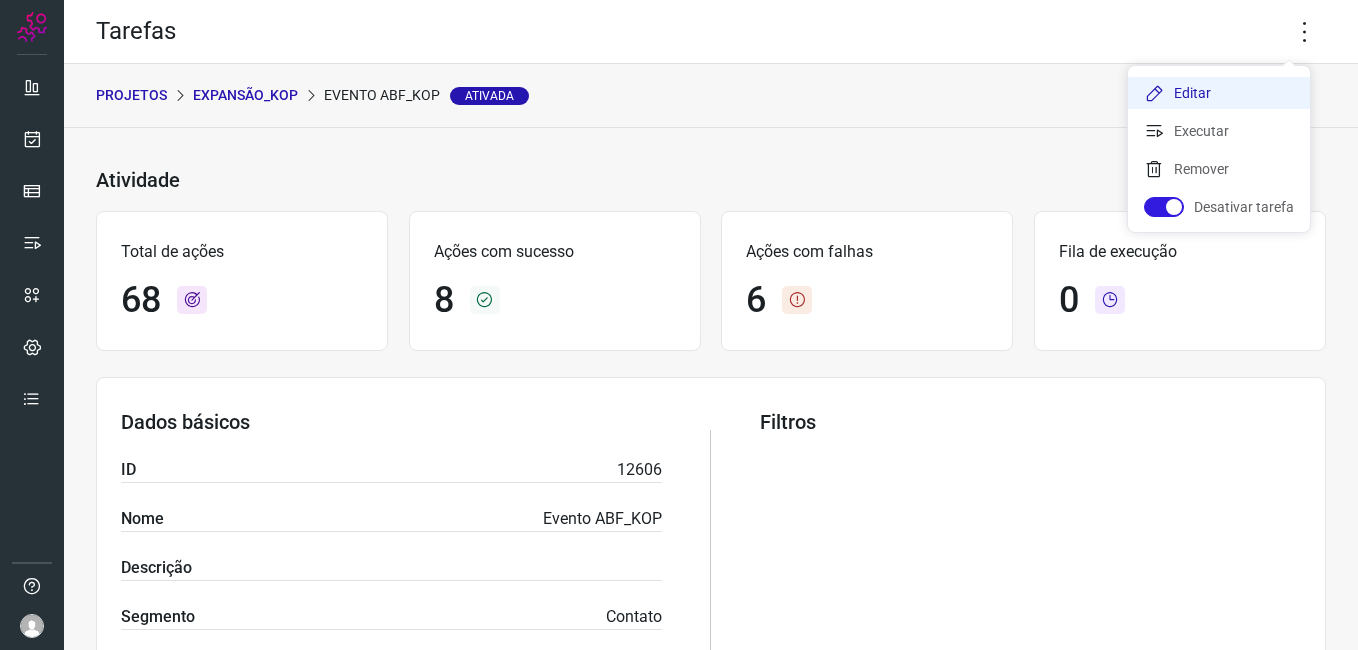 click on "Editar" 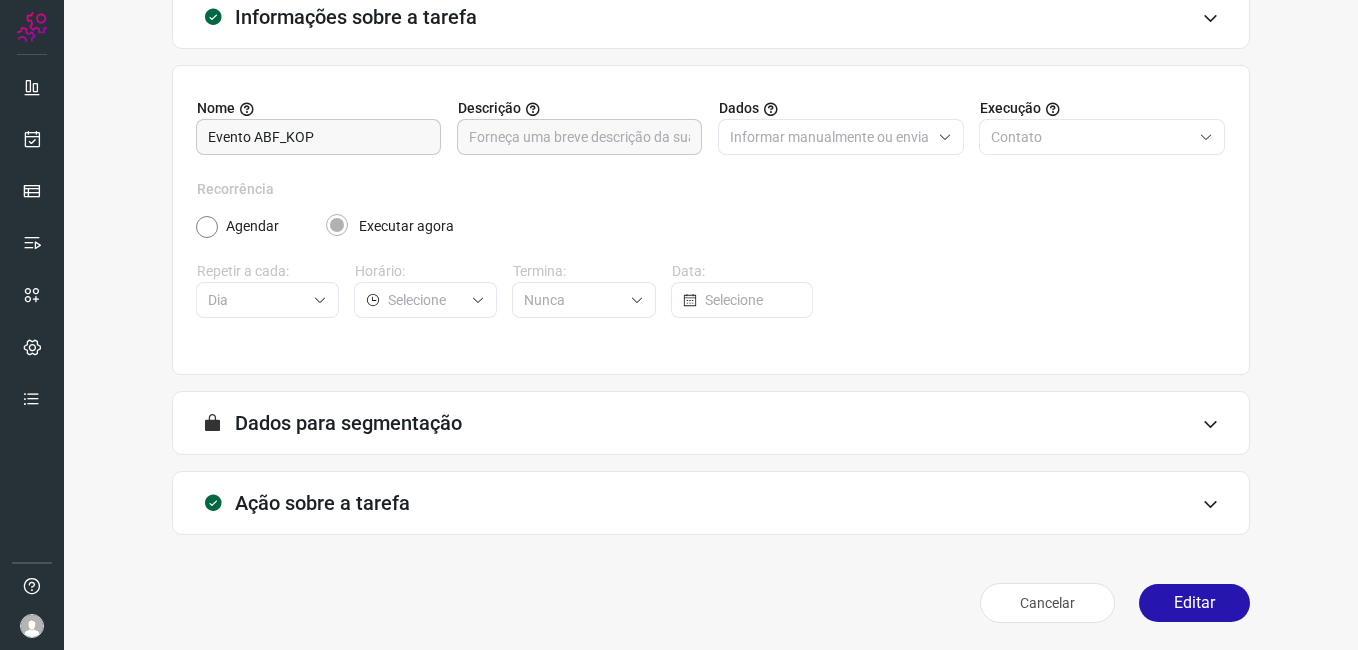 scroll, scrollTop: 131, scrollLeft: 0, axis: vertical 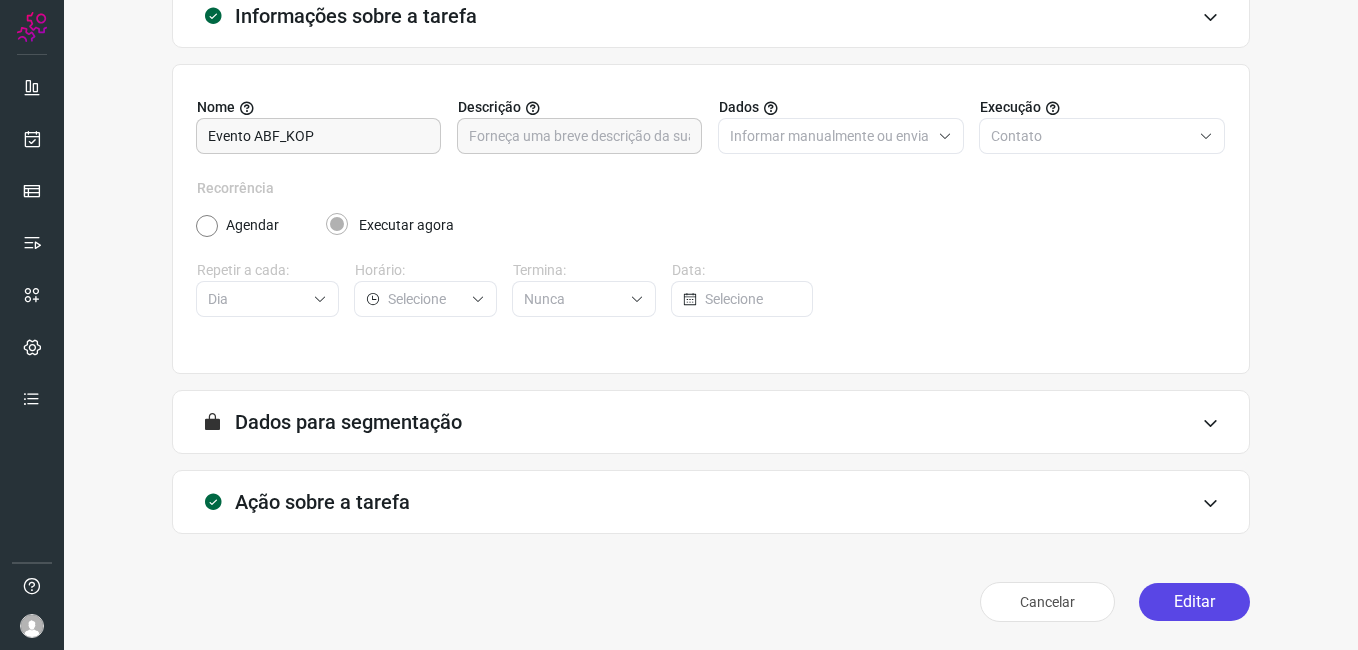 click on "Editar" at bounding box center [1194, 602] 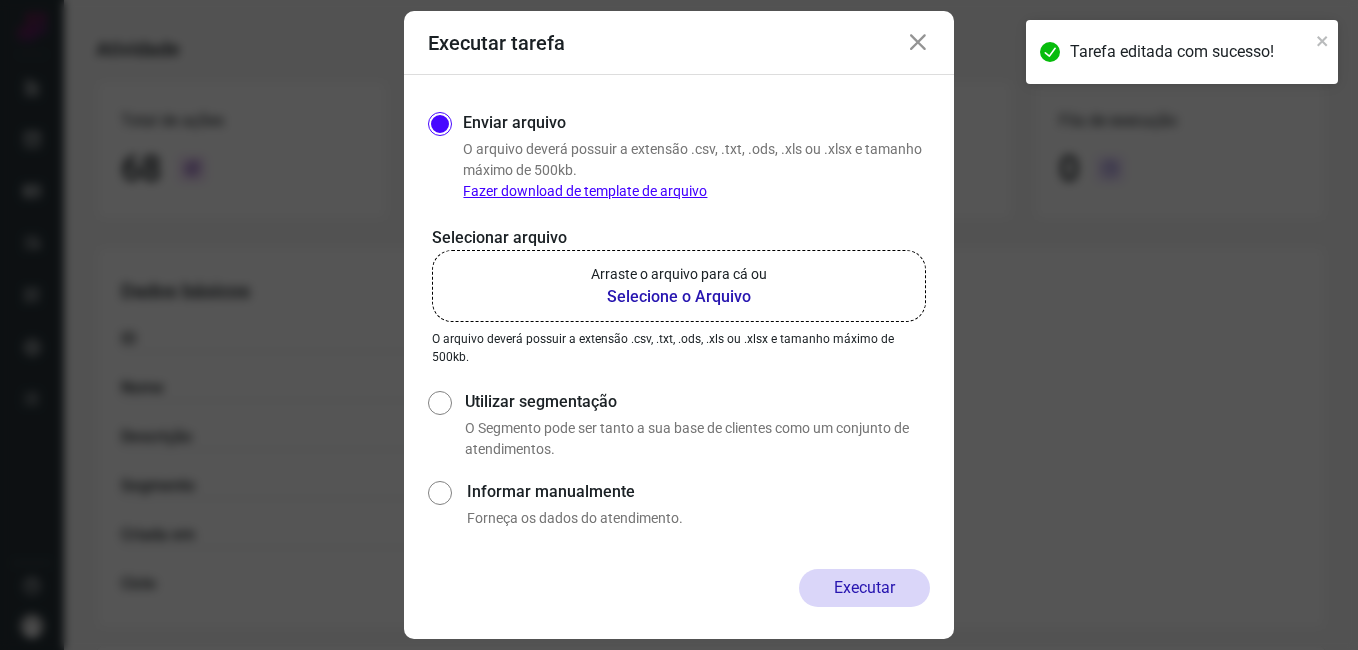click on "Selecione o Arquivo" at bounding box center (679, 297) 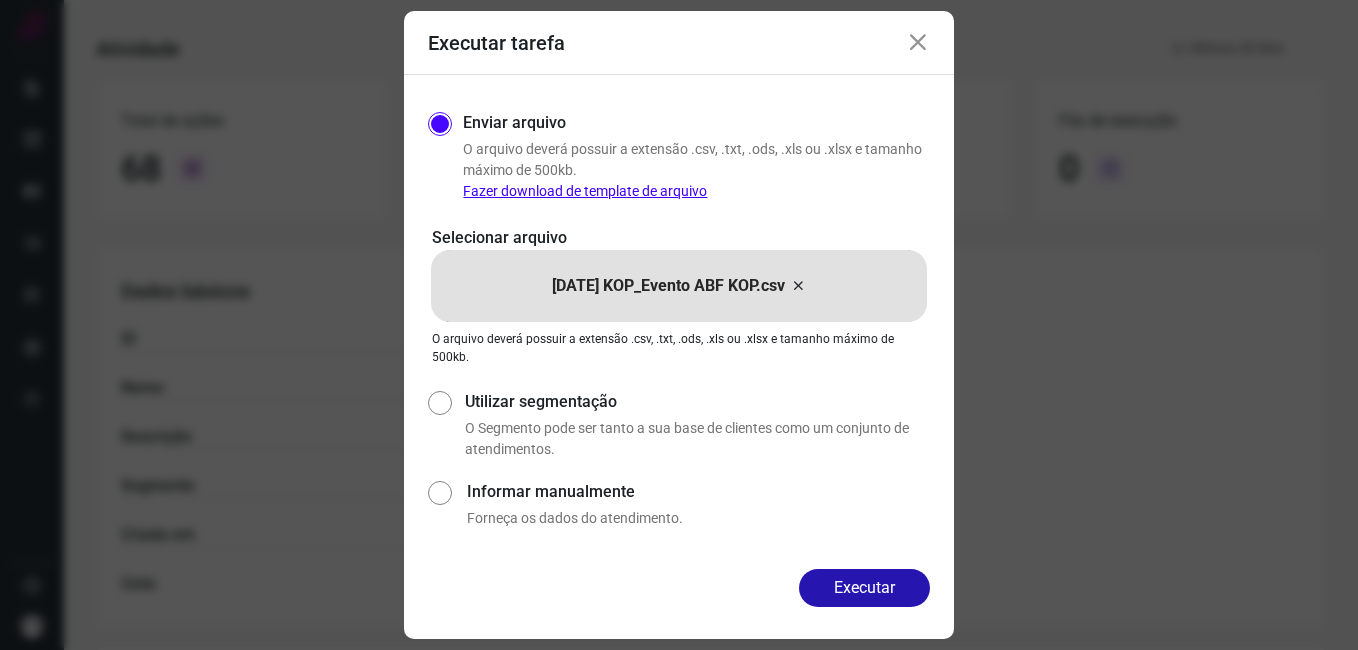 click on "Executar" at bounding box center (864, 588) 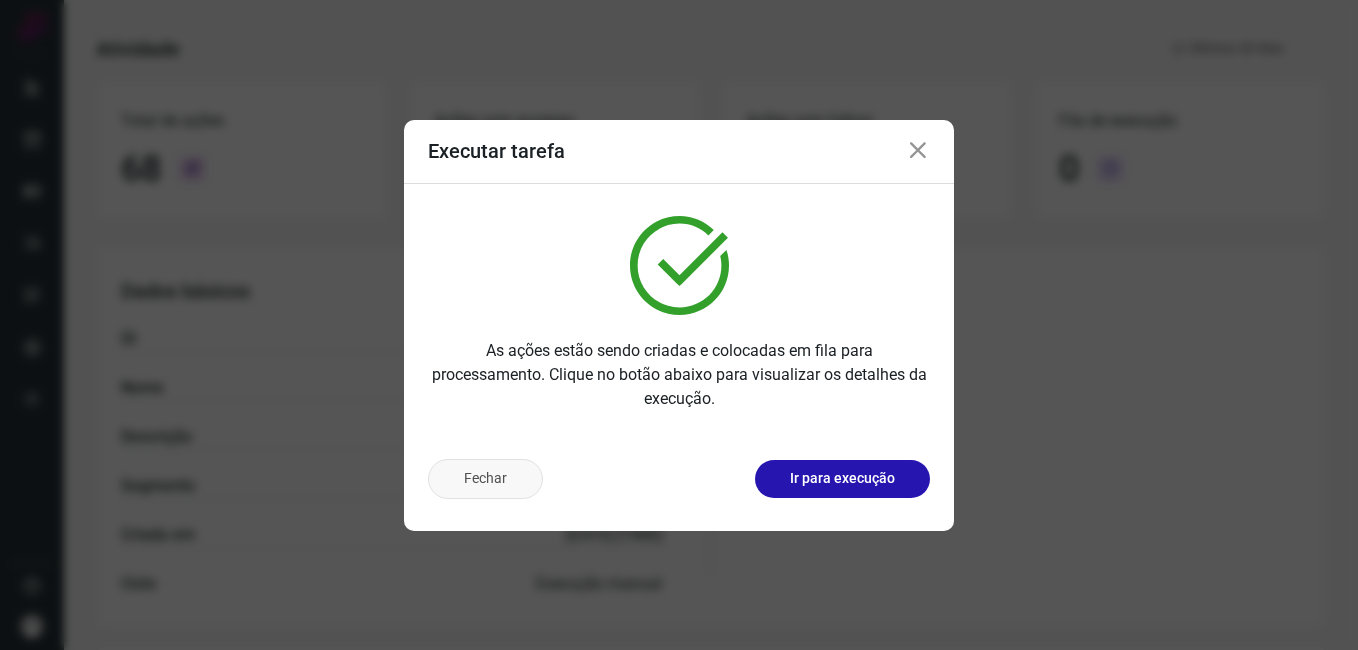 click on "Fechar" at bounding box center (485, 479) 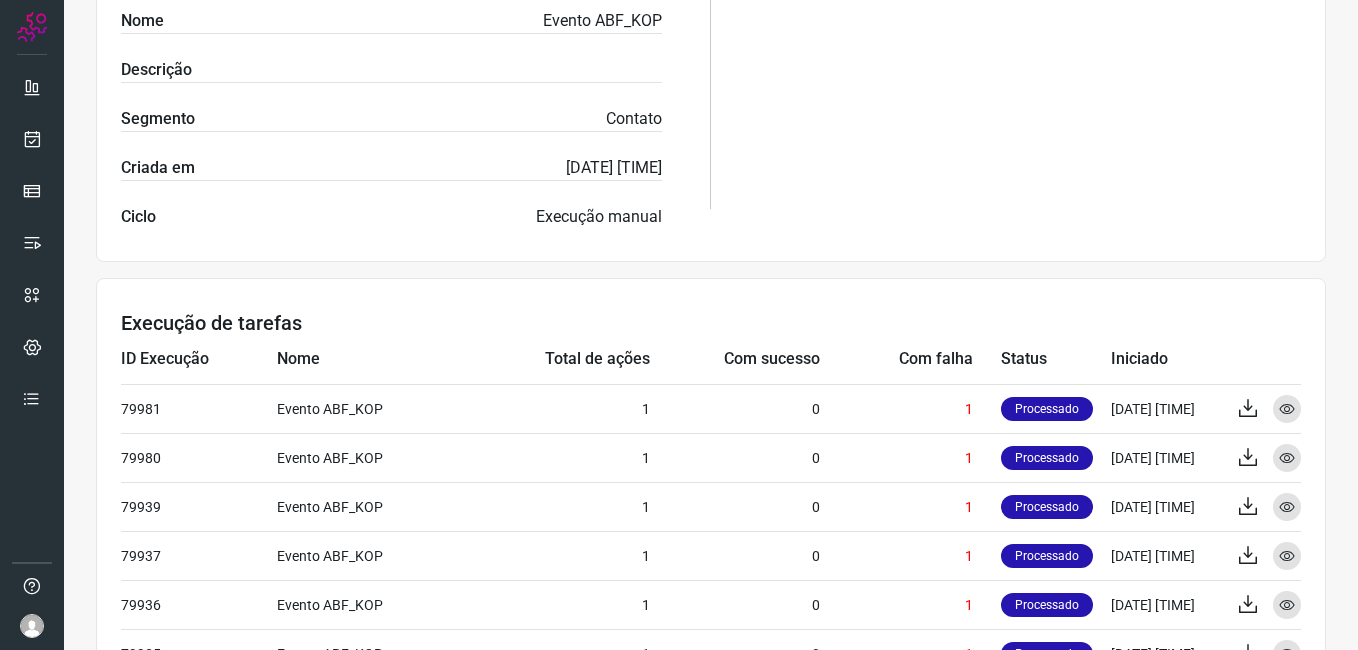 scroll, scrollTop: 531, scrollLeft: 0, axis: vertical 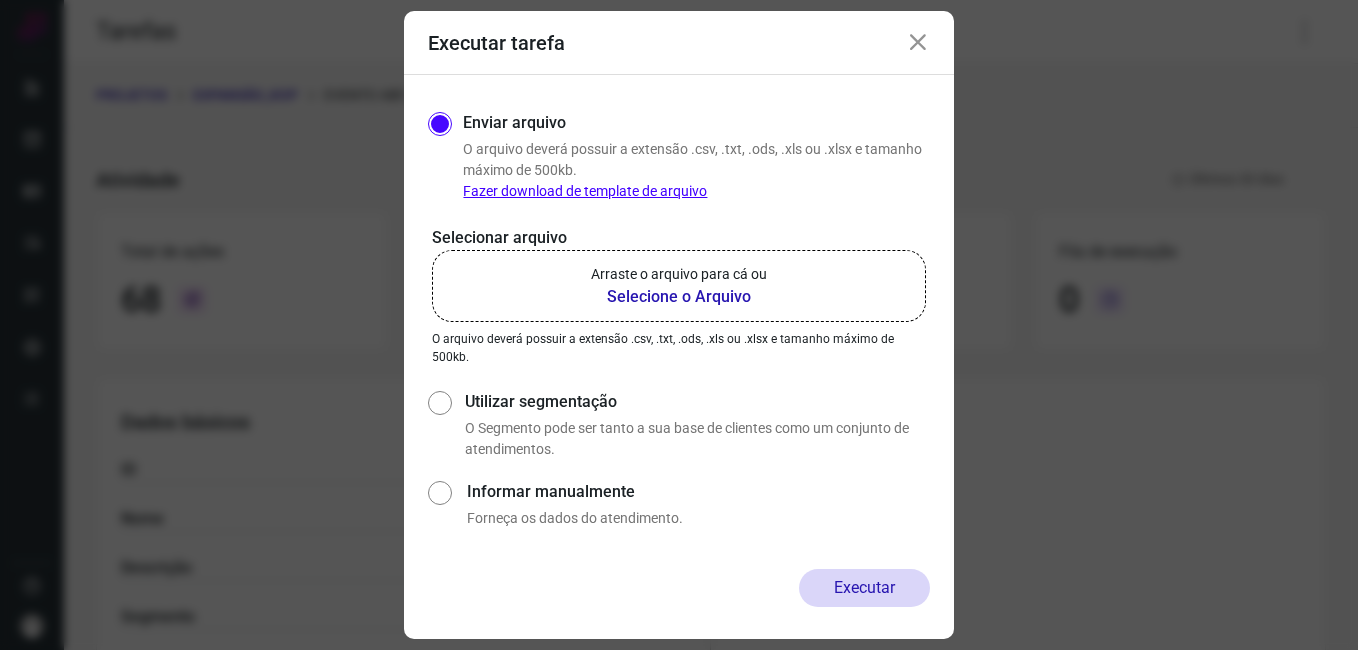 click on "Executar tarefa Enviar arquivo  O arquivo deverá possuir a extensão .csv, .txt, .ods, .xls ou .xlsx e tamanho máximo de 500kb. Fazer download de template de arquivo Selecionar arquivo Arraste o arquivo para cá ou Selecione o Arquivo Arraste o arquivo para cá ou Selecione o Arquivo  O arquivo deverá possuir a extensão .csv, .txt, .ods, .xls ou .xlsx e tamanho máximo de 500kb.  Utilizar segmentação  O Segmento pode ser tanto a sua base de clientes como um conjunto de atendimentos.  Informar manualmente  Forneça os dados do atendimento.   Executar" at bounding box center (679, 325) 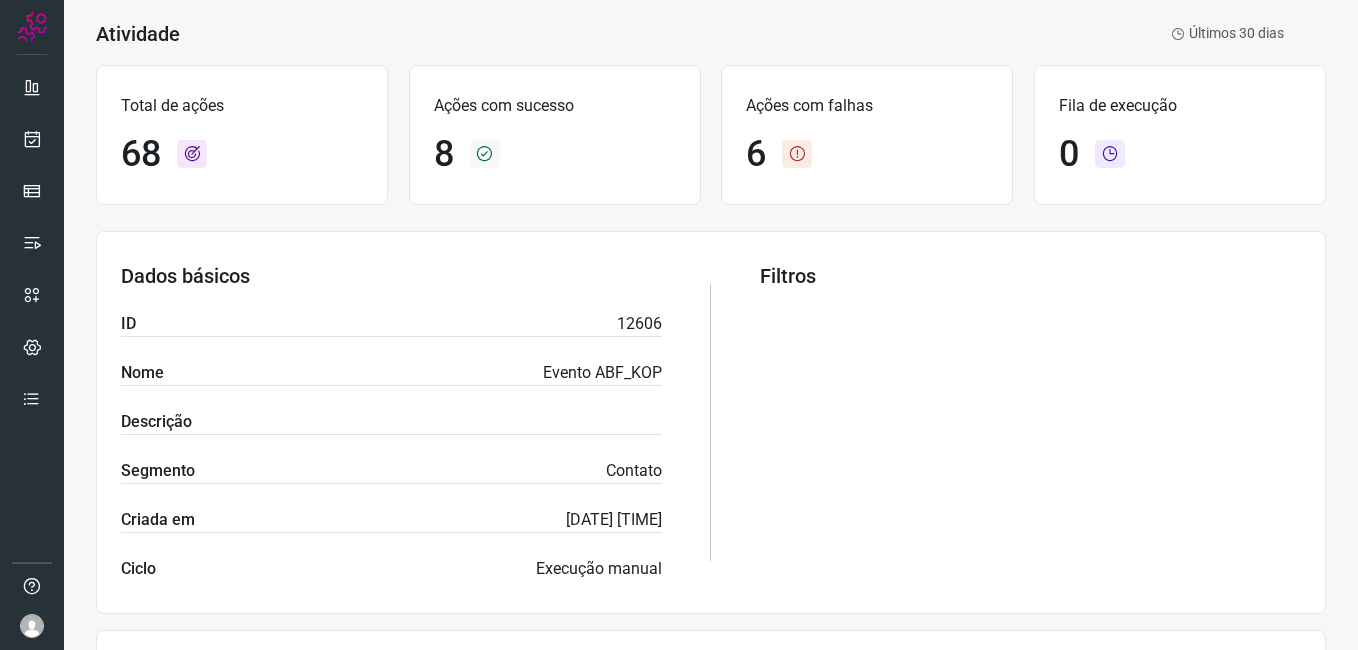 scroll, scrollTop: 600, scrollLeft: 0, axis: vertical 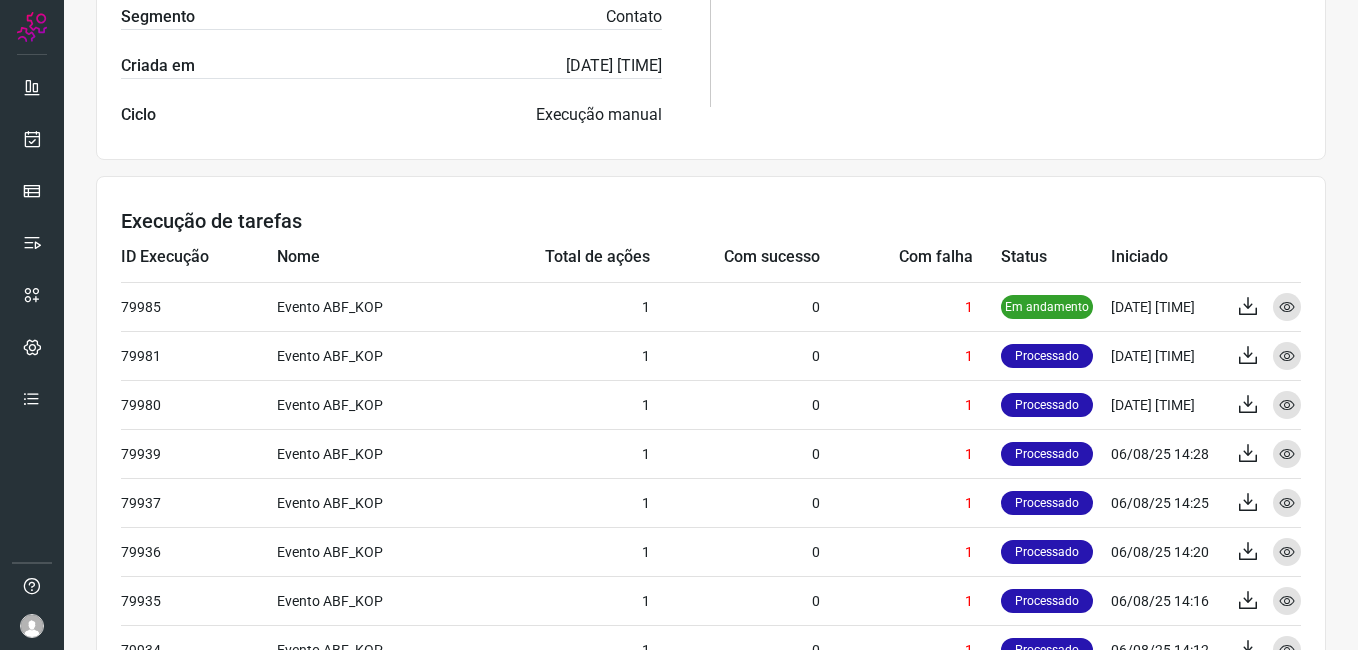 drag, startPoint x: 879, startPoint y: 175, endPoint x: 838, endPoint y: 195, distance: 45.617977 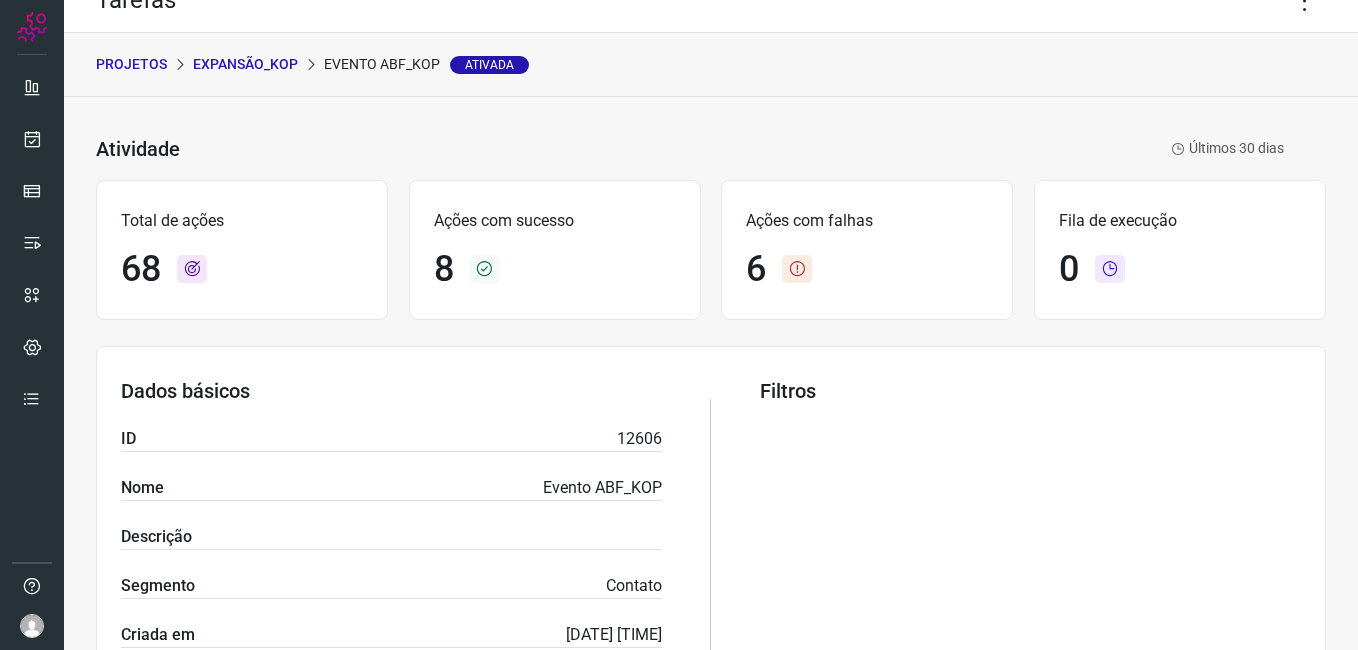 scroll, scrollTop: 0, scrollLeft: 0, axis: both 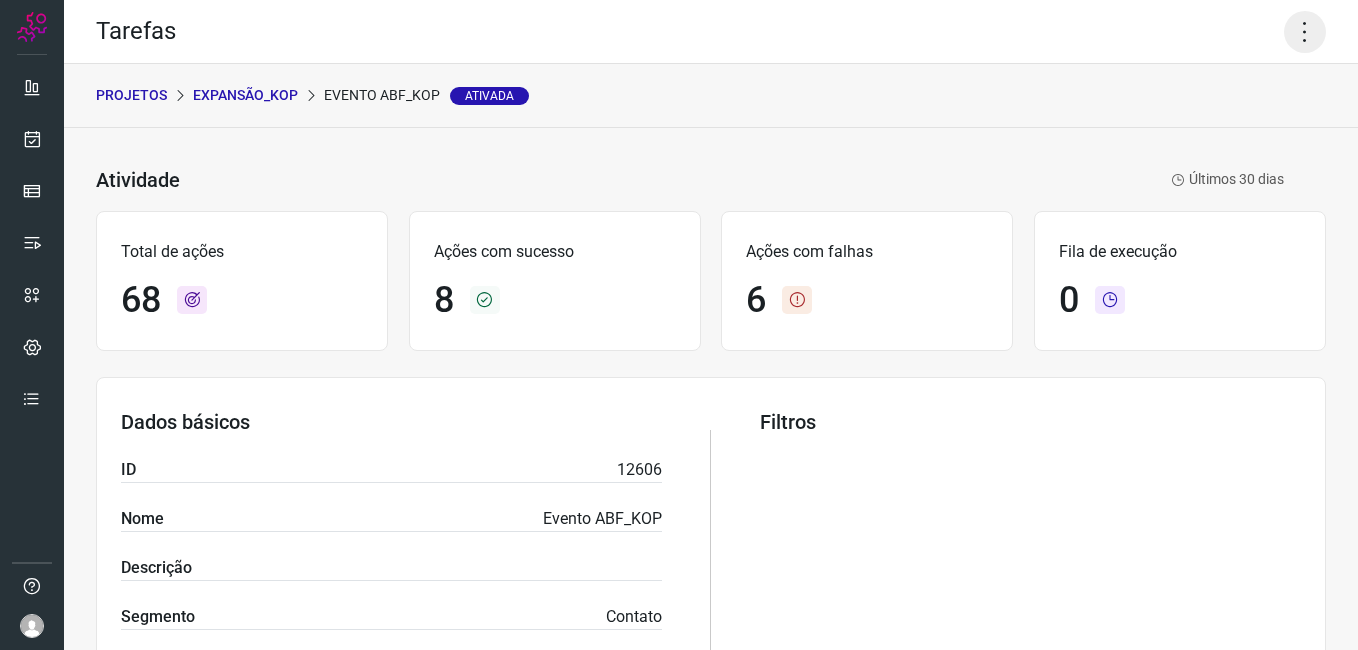 click 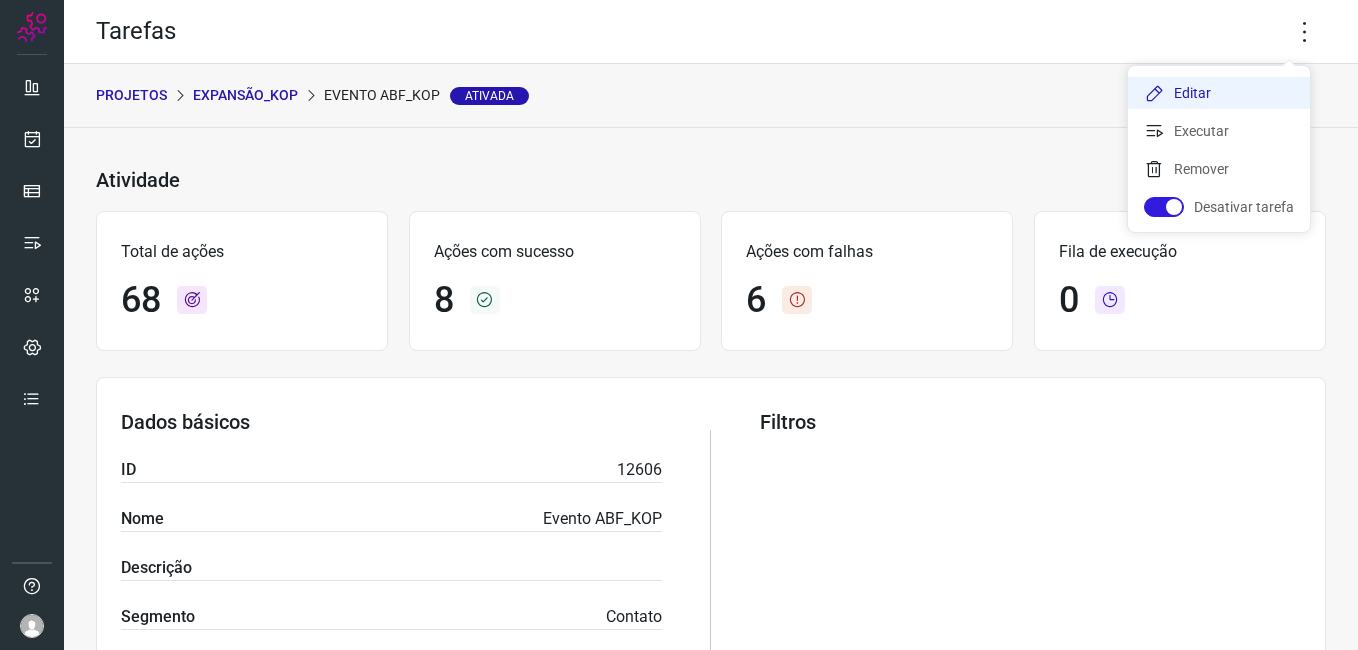 click on "Editar" 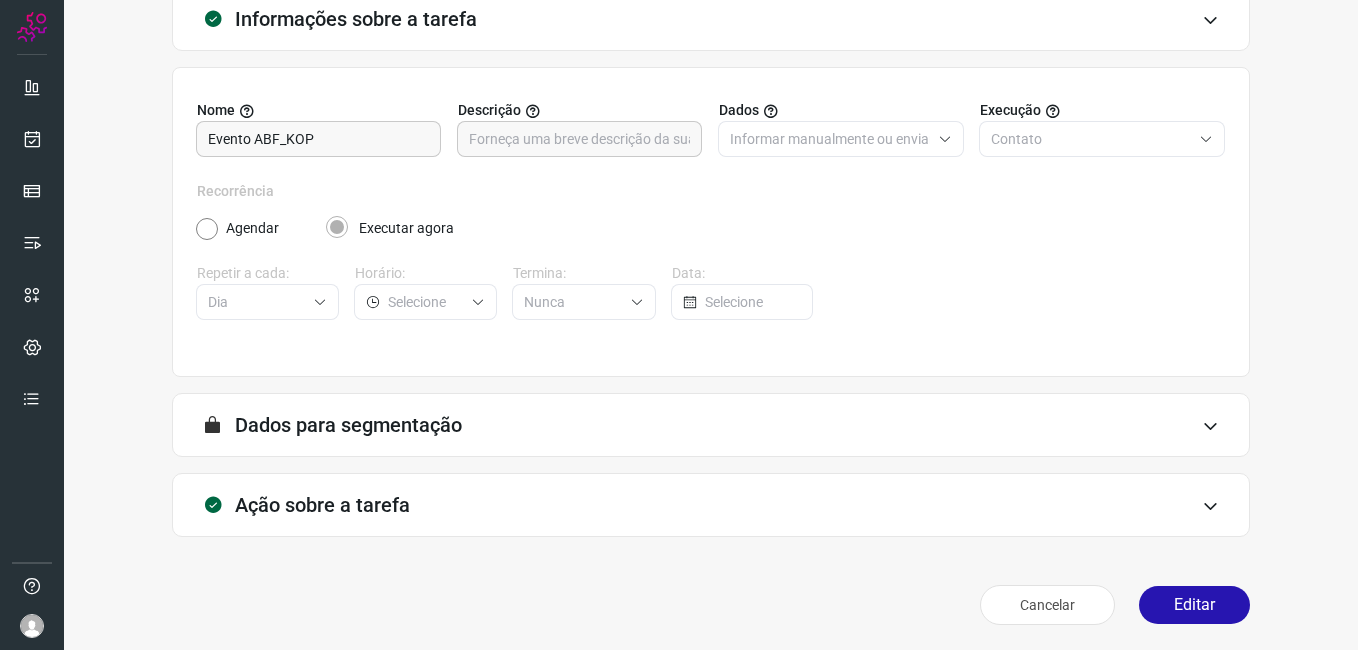 scroll, scrollTop: 131, scrollLeft: 0, axis: vertical 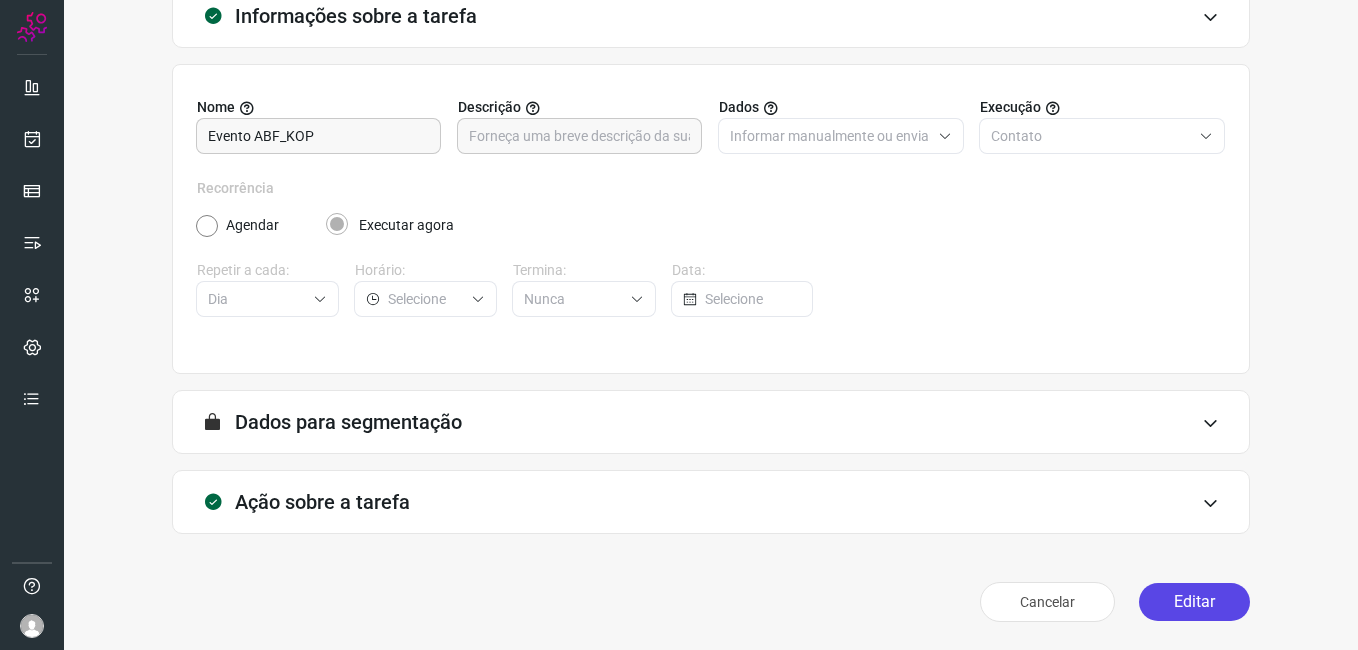 click on "Editar" at bounding box center (1194, 602) 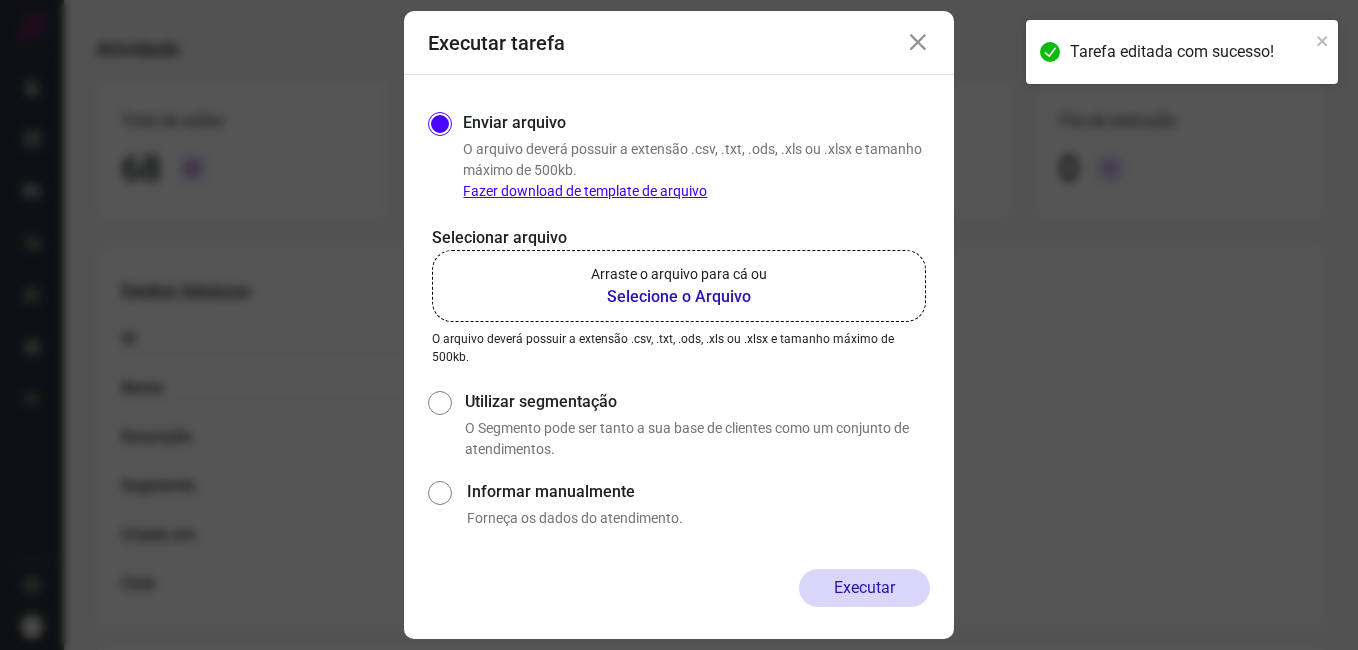 click on "Selecione o Arquivo" at bounding box center [679, 297] 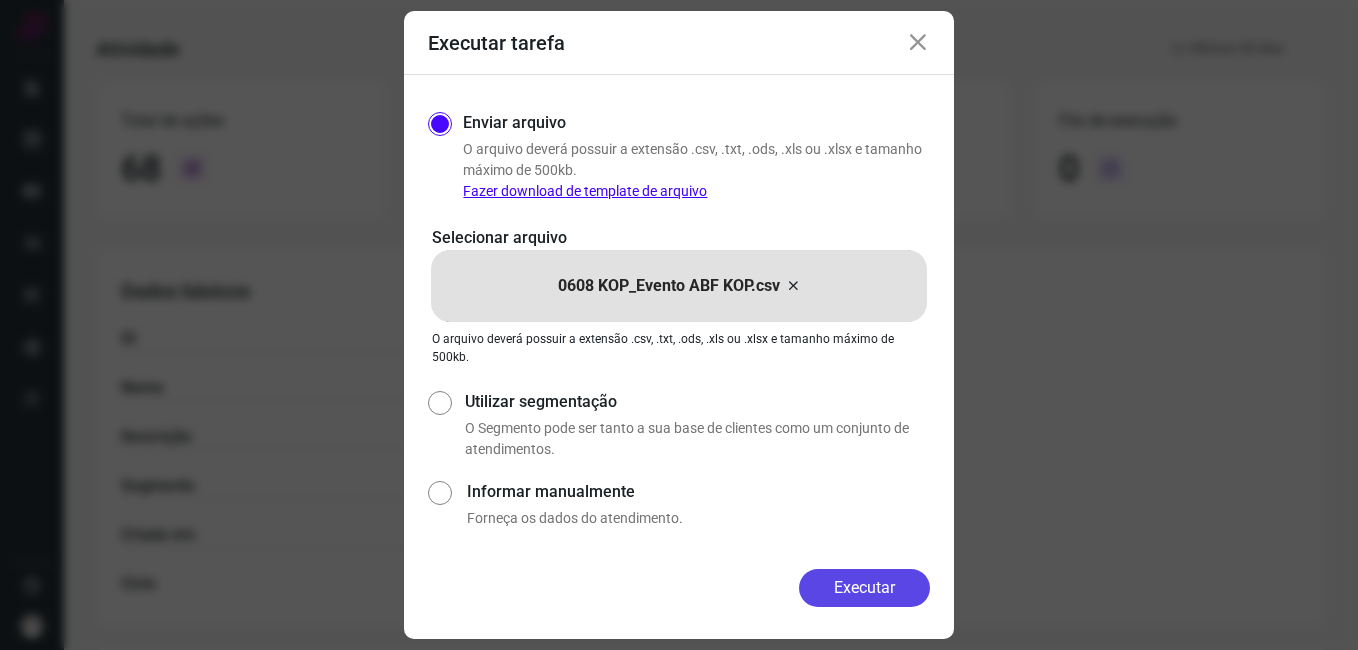 click on "Executar" at bounding box center [864, 588] 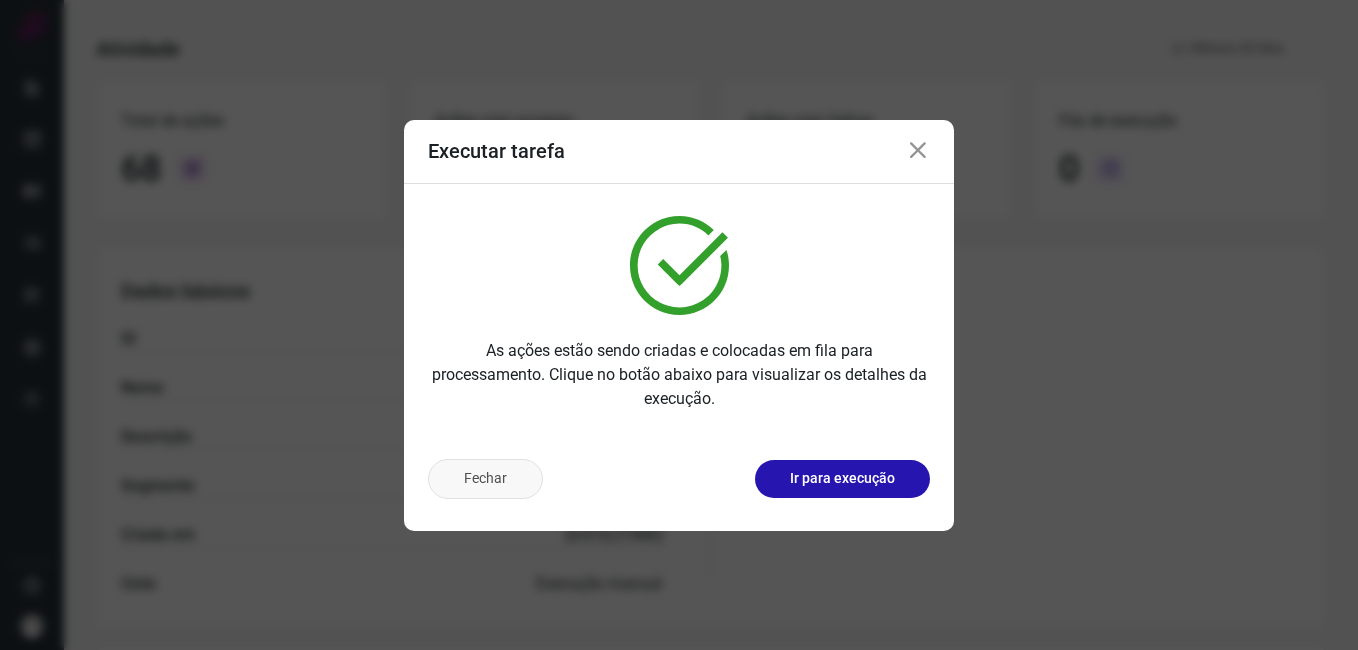click on "Fechar" at bounding box center (485, 479) 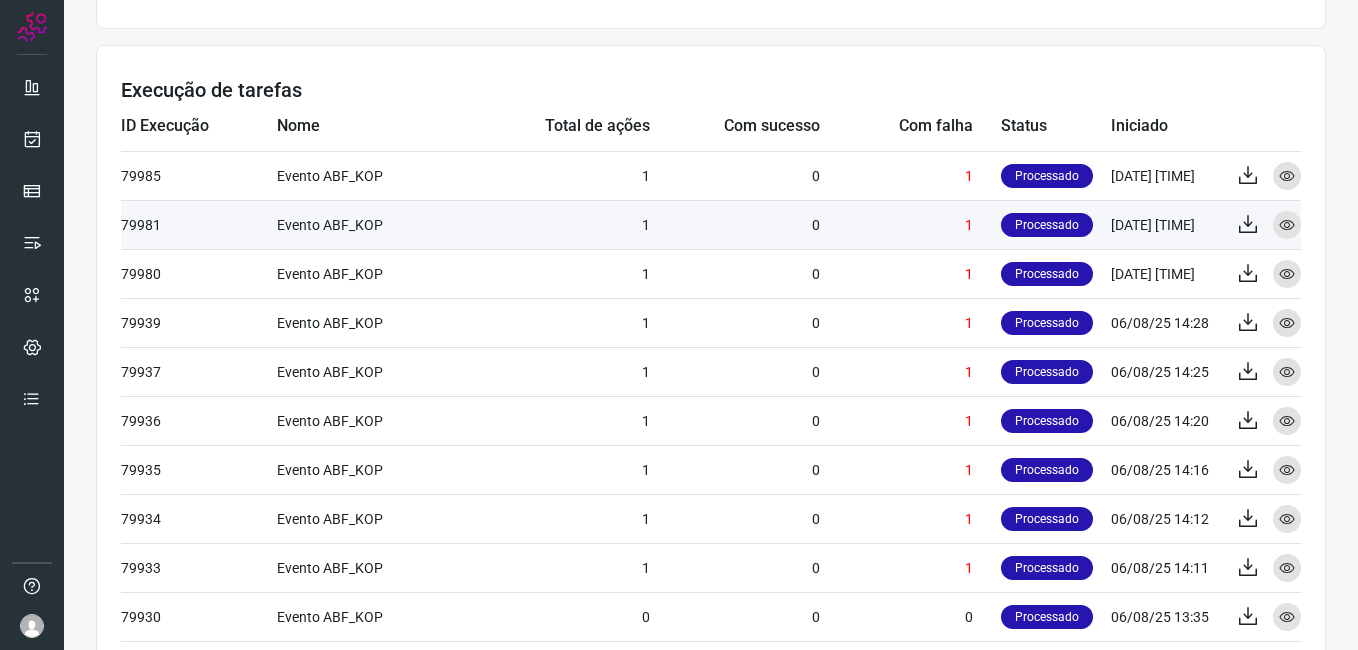 scroll, scrollTop: 631, scrollLeft: 0, axis: vertical 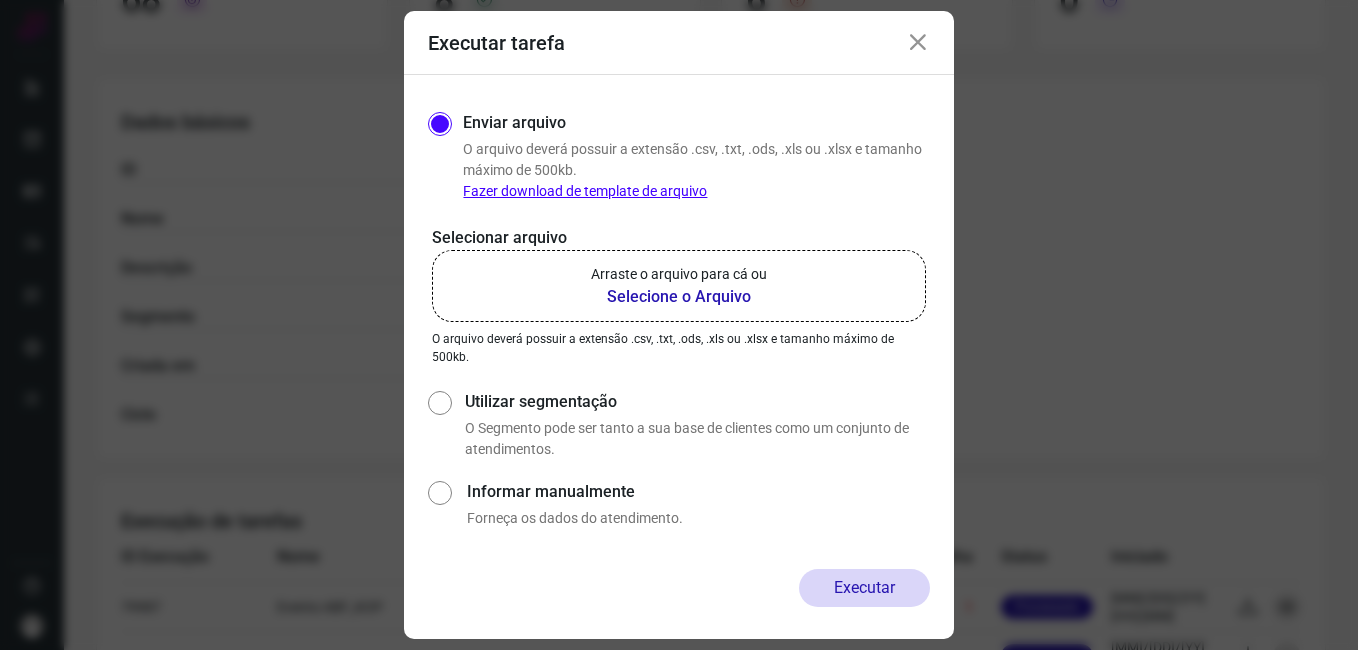 click at bounding box center [918, 43] 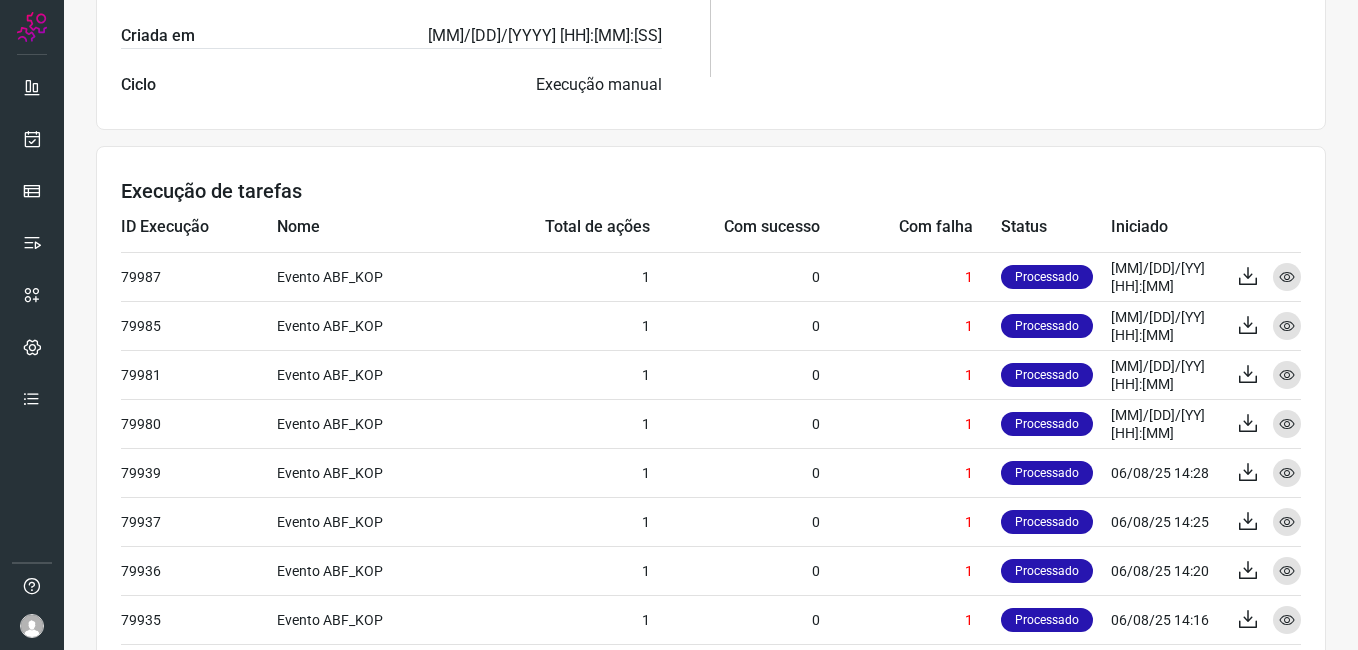 scroll, scrollTop: 700, scrollLeft: 0, axis: vertical 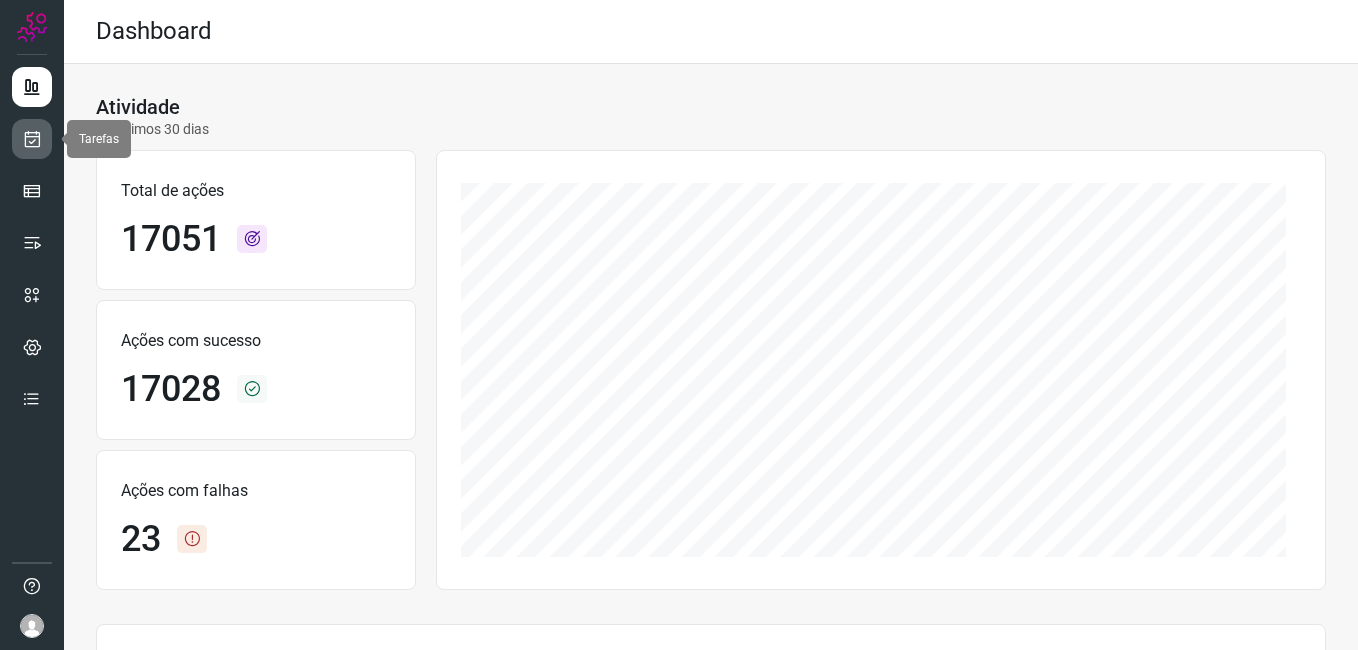 click at bounding box center [32, 139] 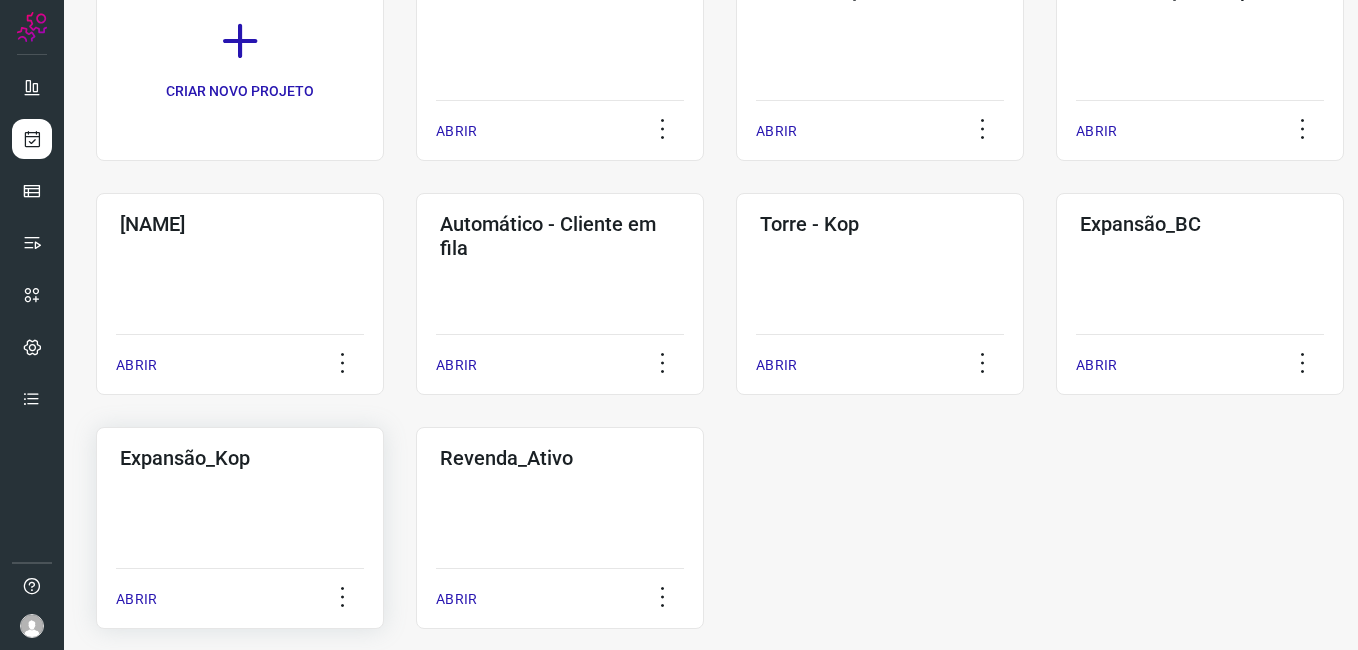 click on "Expansão_Kop  ABRIR" 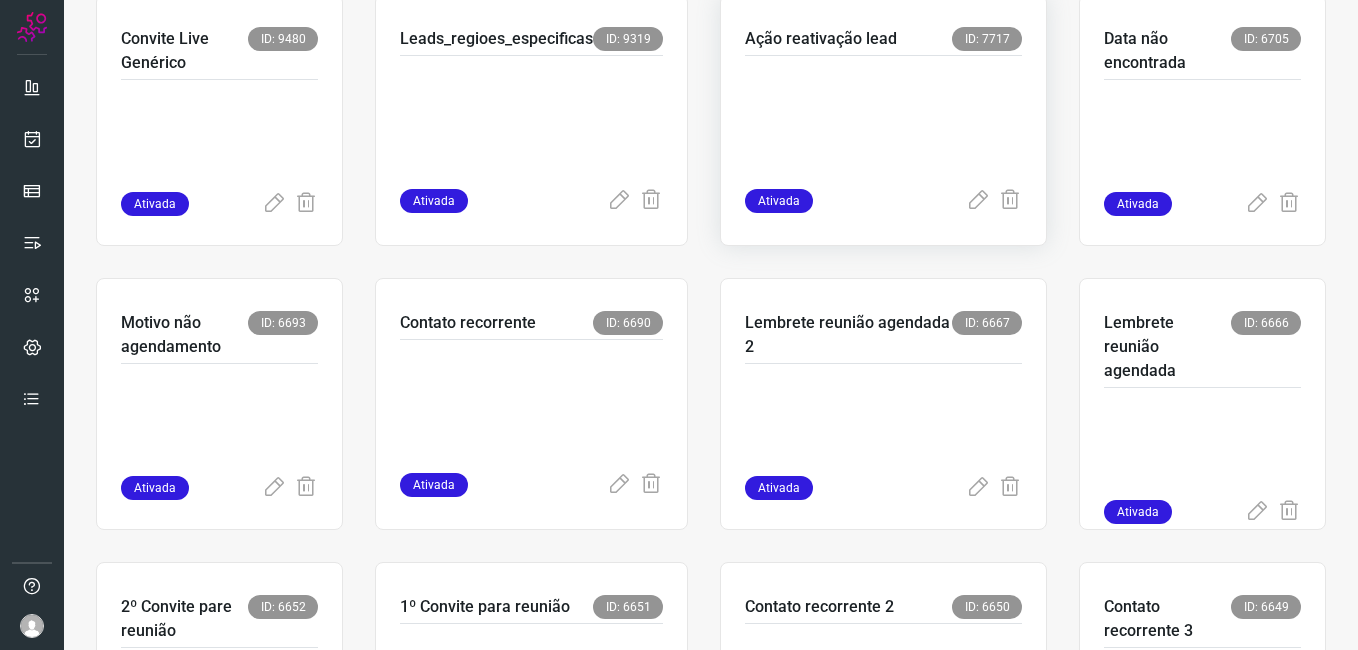 scroll, scrollTop: 495, scrollLeft: 0, axis: vertical 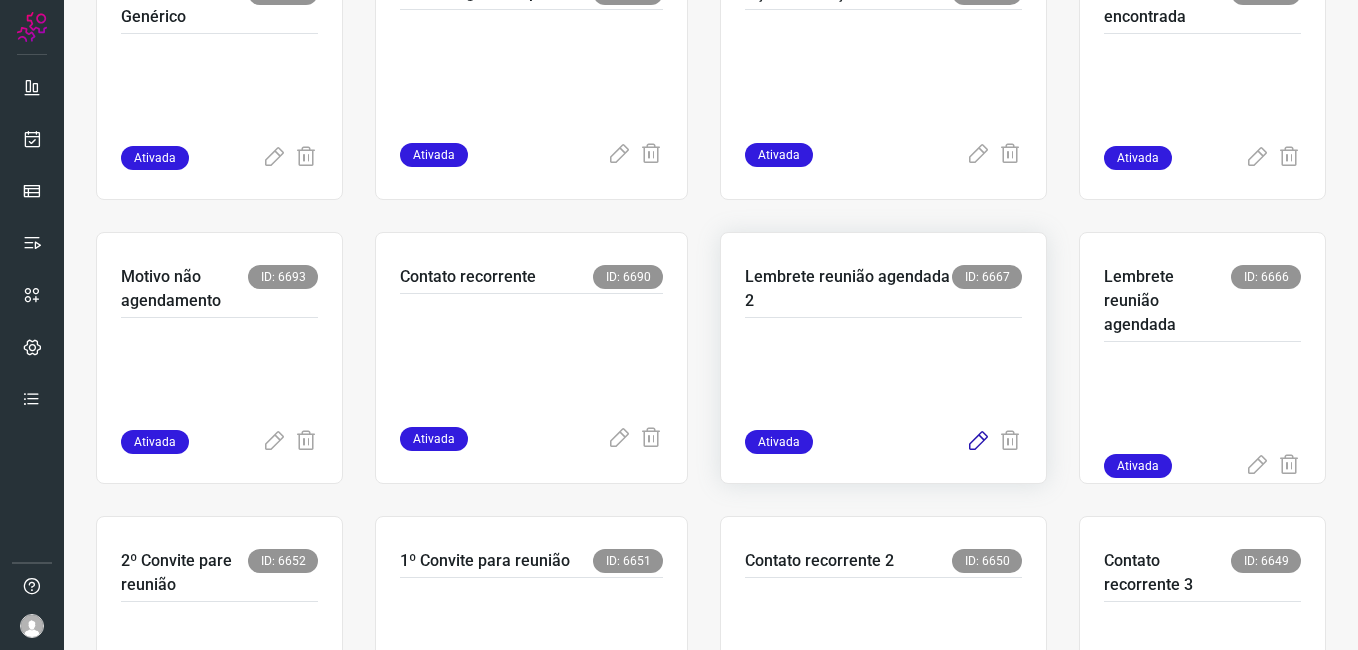 click at bounding box center (978, 442) 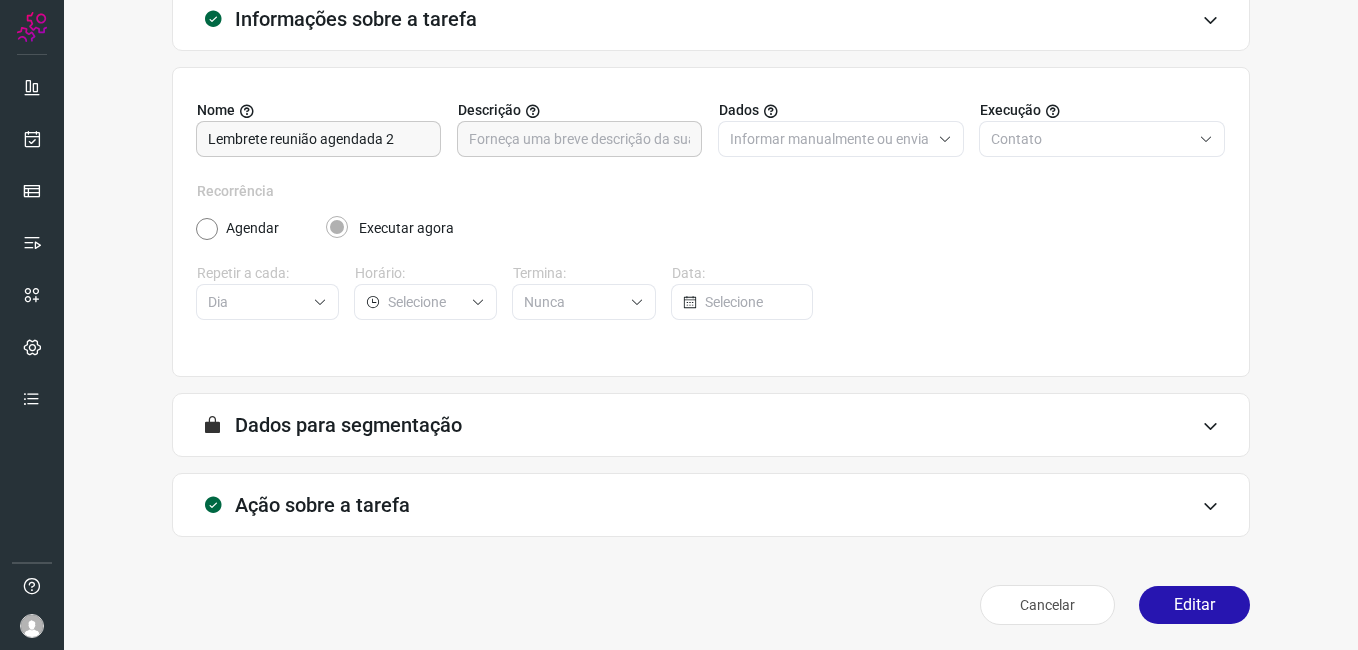 scroll, scrollTop: 131, scrollLeft: 0, axis: vertical 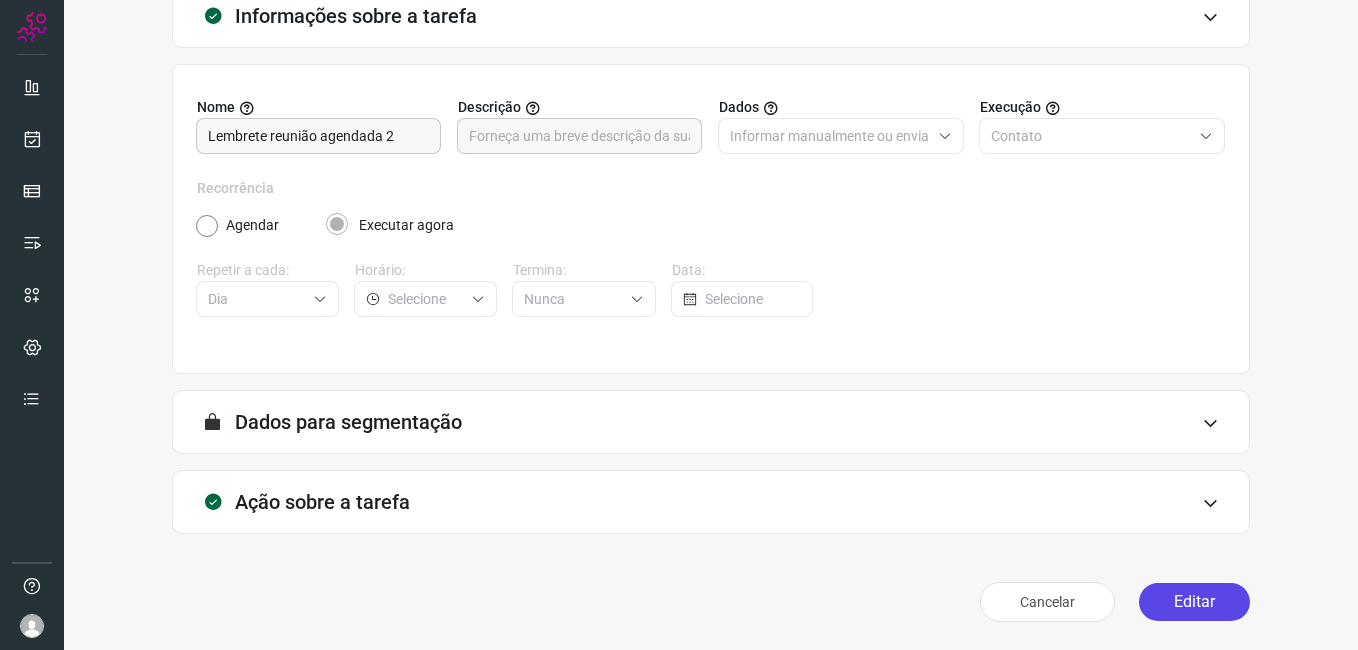 click on "Editar" at bounding box center [1194, 602] 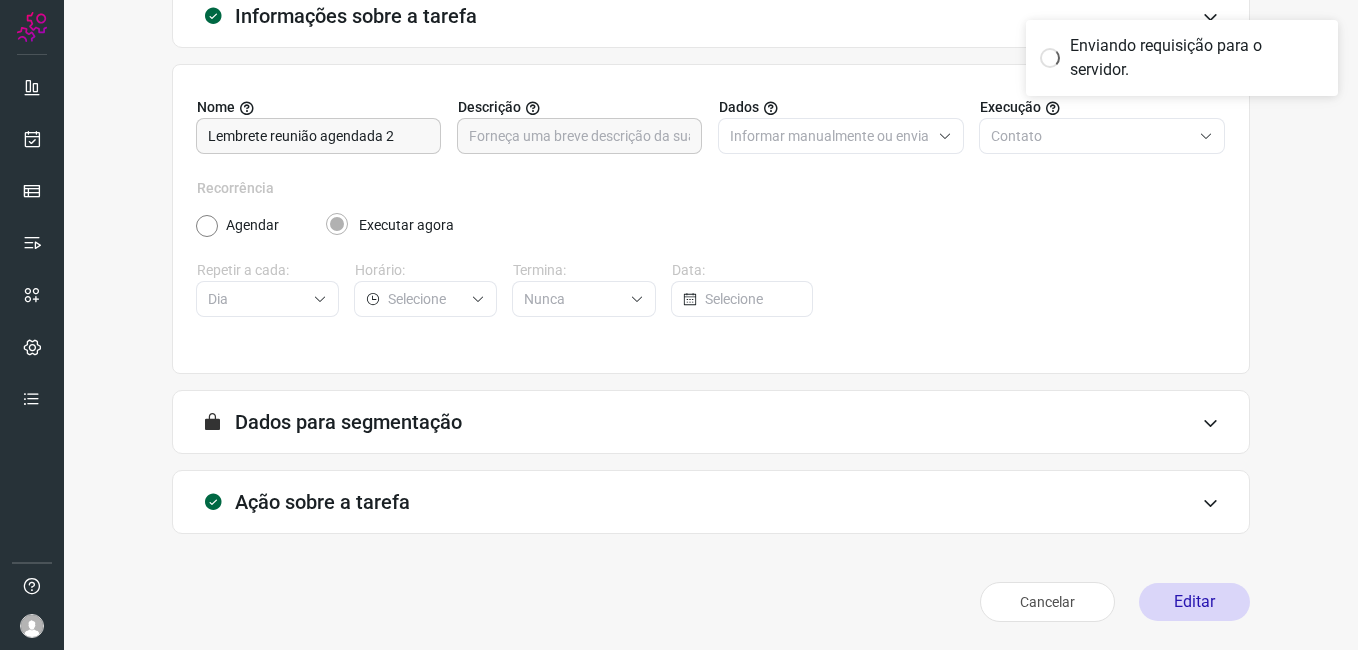 scroll, scrollTop: 71, scrollLeft: 0, axis: vertical 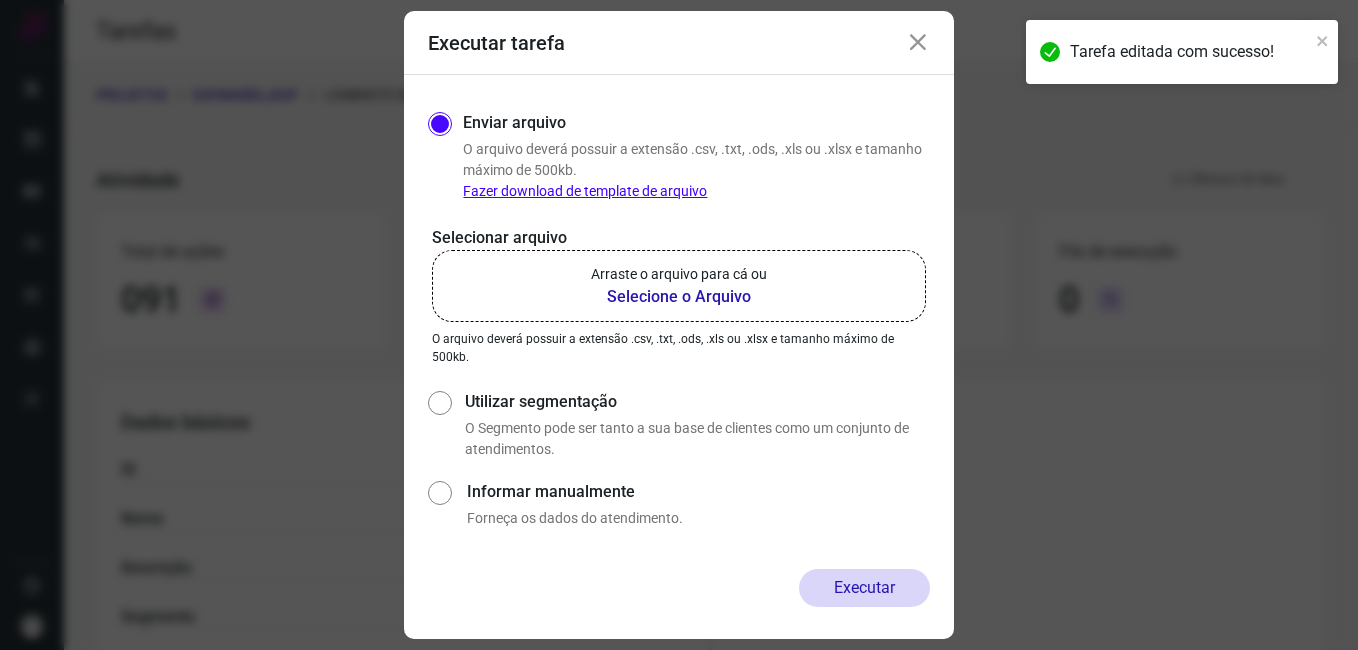 click on "Selecione o Arquivo" at bounding box center [679, 297] 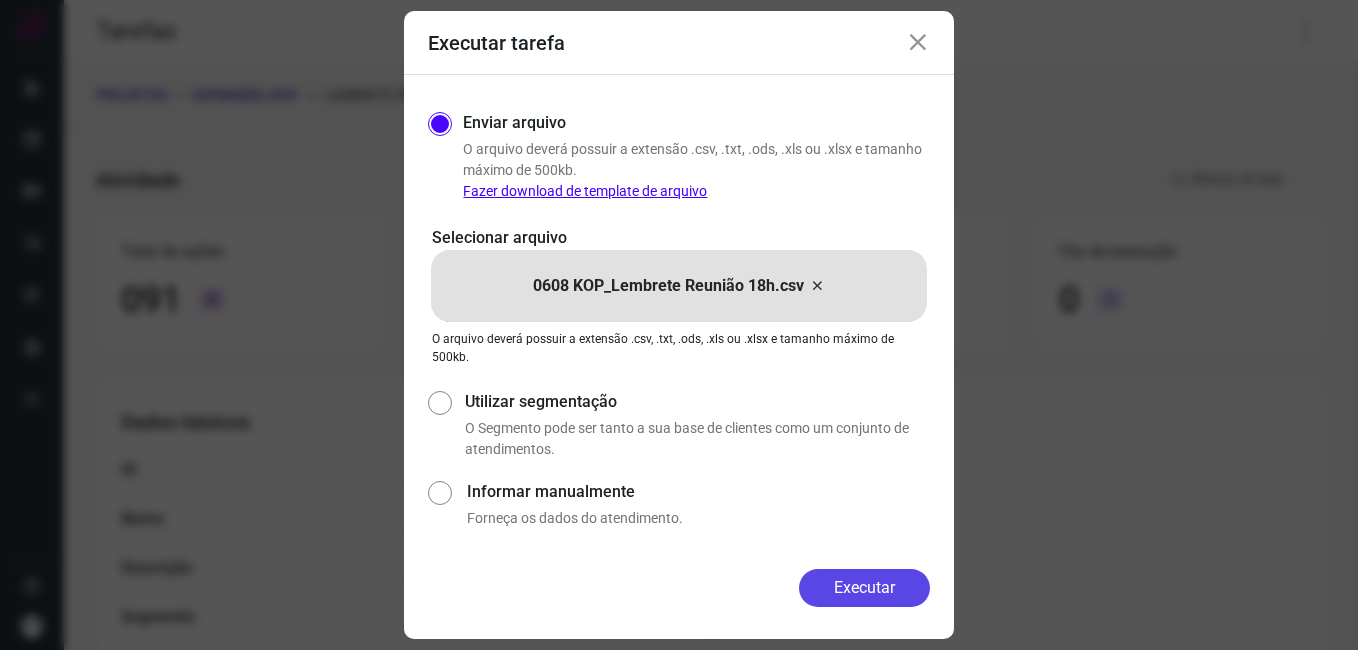 click on "Executar" at bounding box center (864, 588) 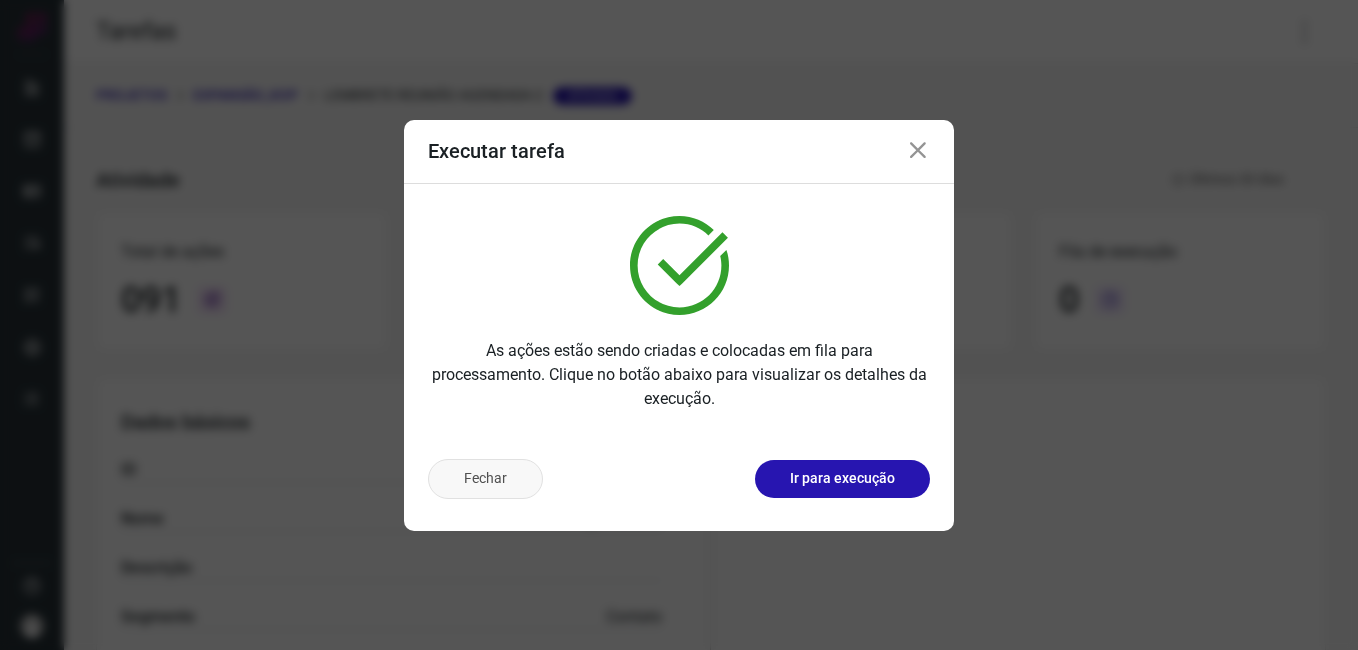 click on "Fechar" at bounding box center [485, 479] 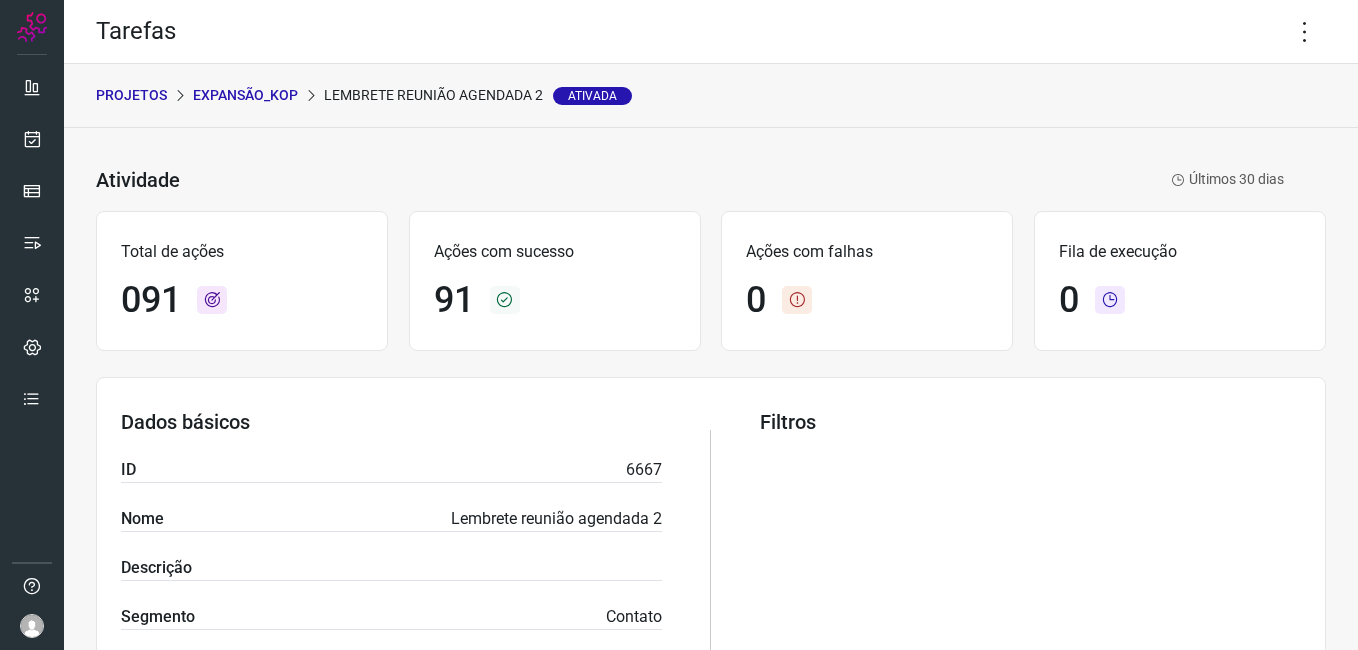 scroll, scrollTop: 93, scrollLeft: 0, axis: vertical 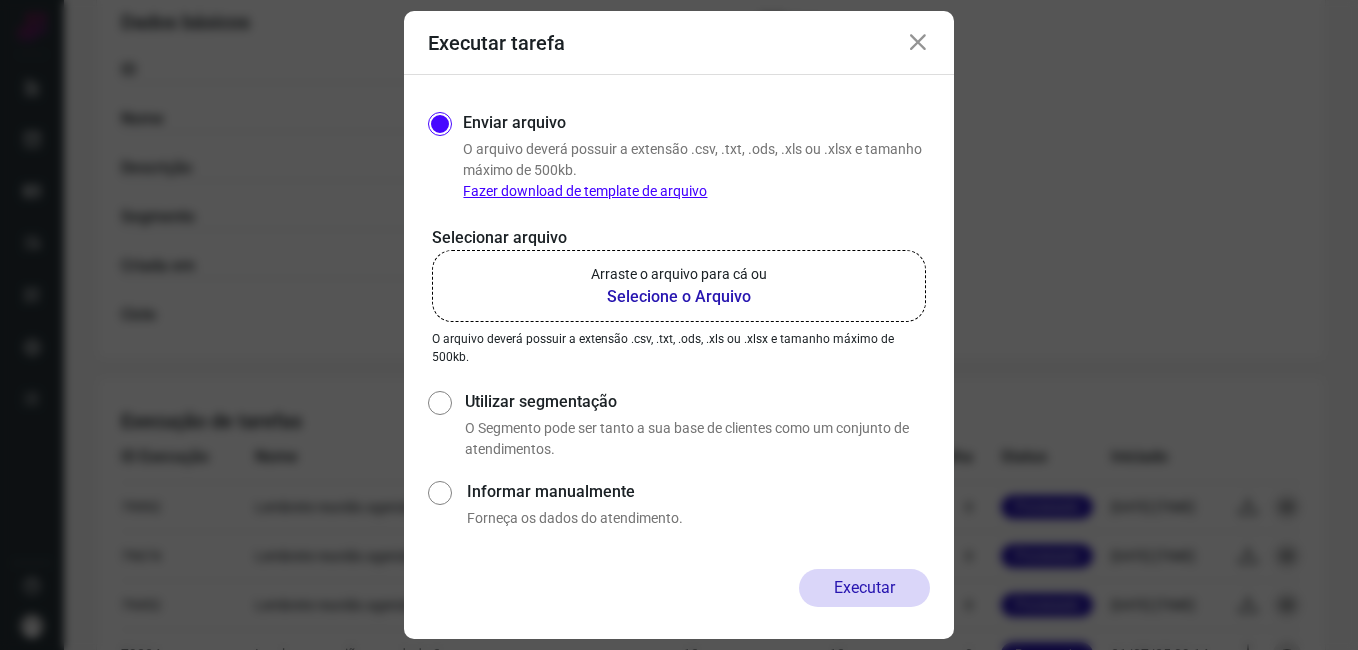 click at bounding box center (918, 43) 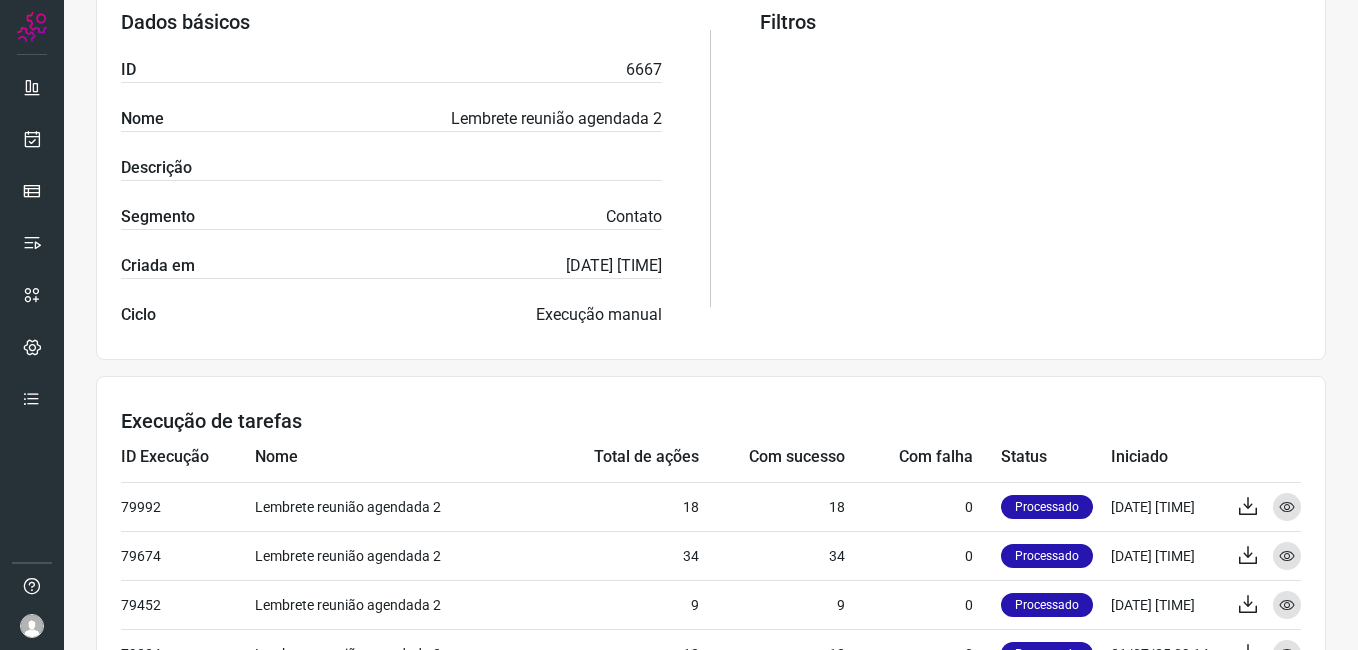 scroll, scrollTop: 700, scrollLeft: 0, axis: vertical 